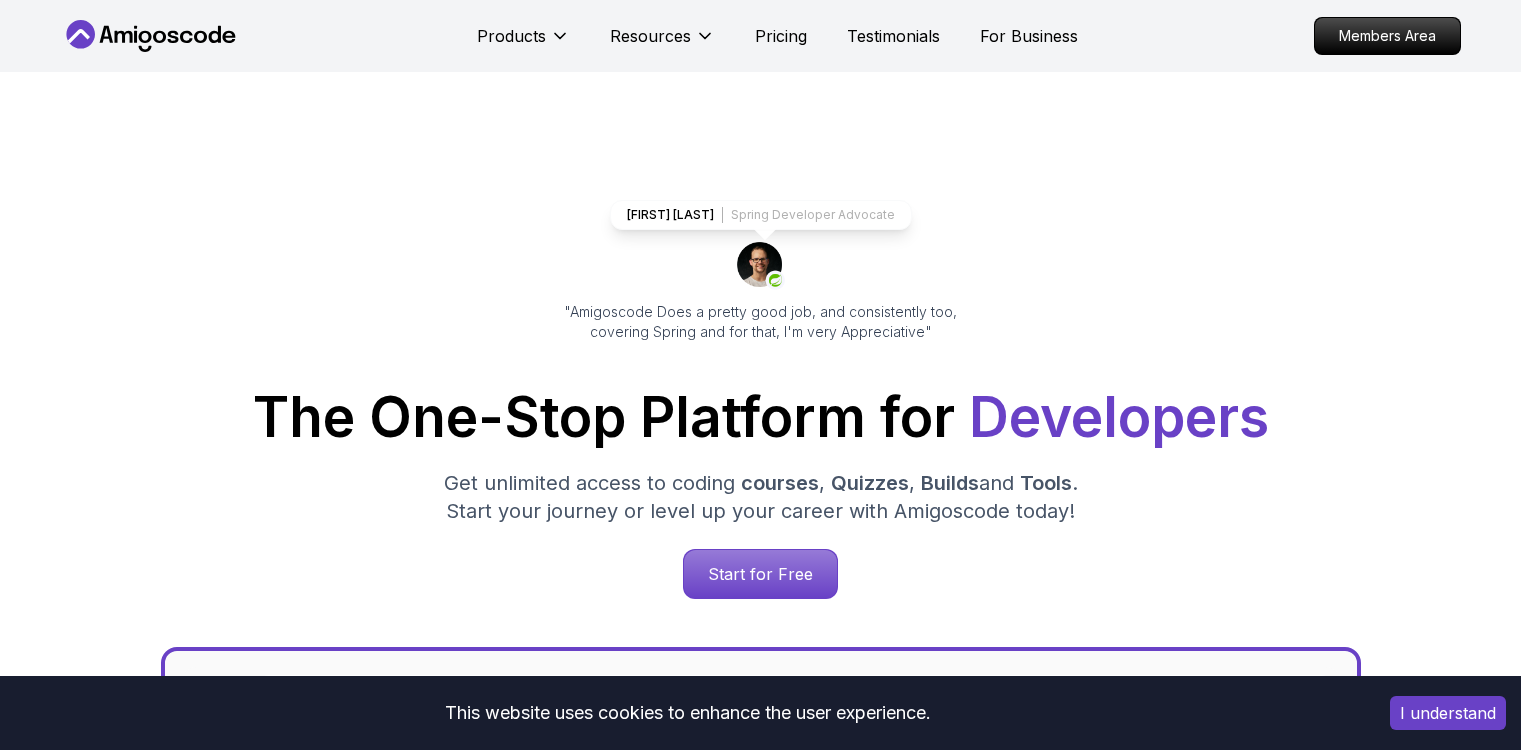 scroll, scrollTop: 0, scrollLeft: 0, axis: both 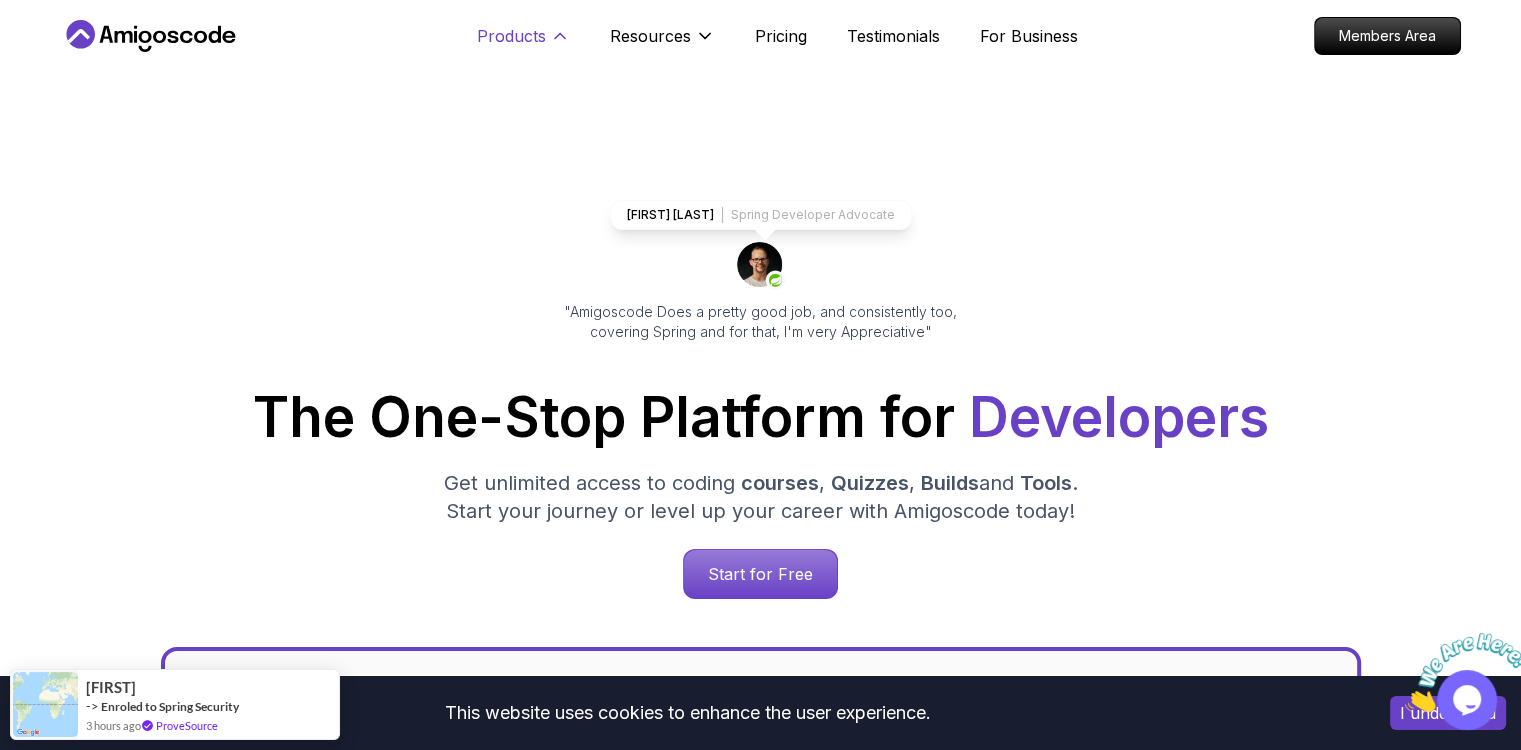 click on "Products" at bounding box center (523, 44) 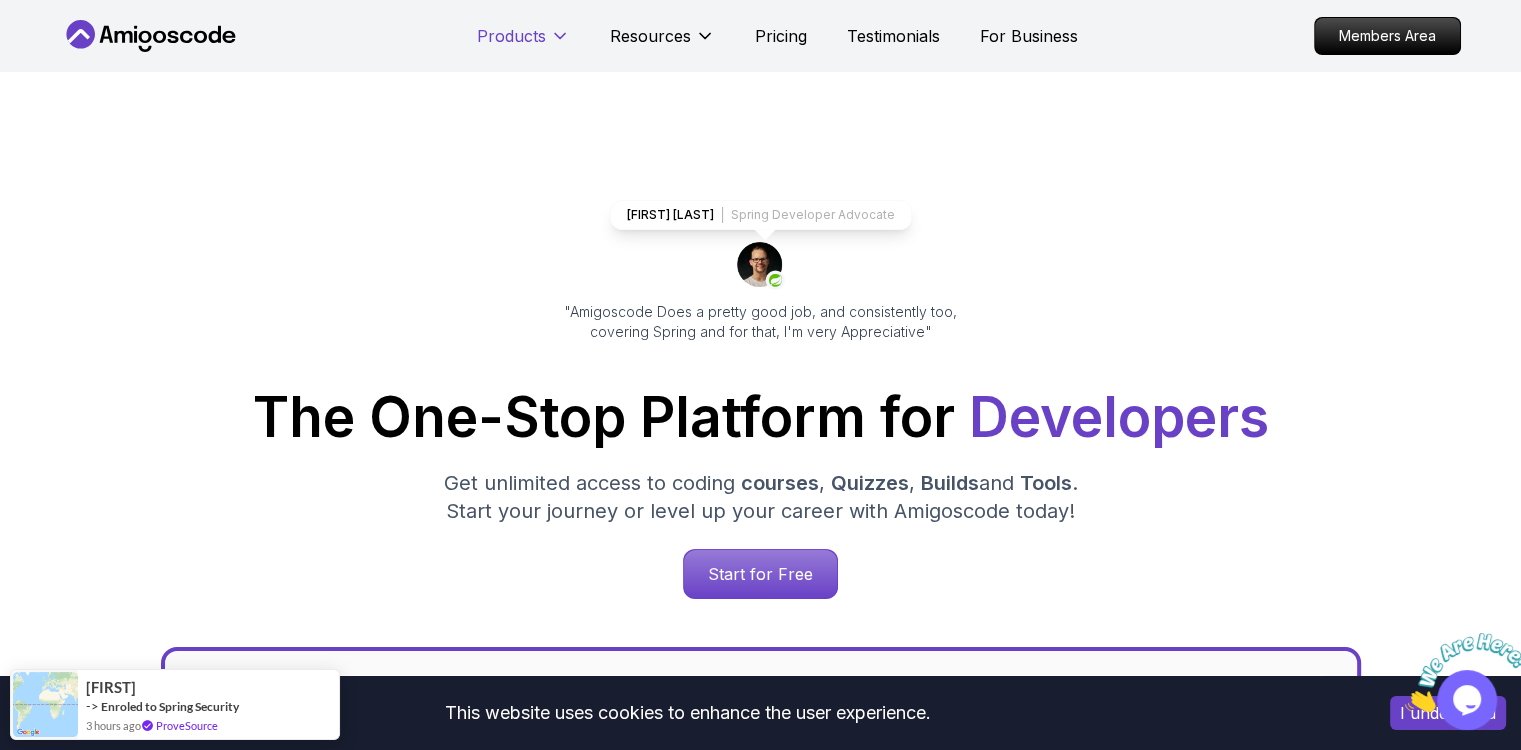 scroll, scrollTop: 0, scrollLeft: 0, axis: both 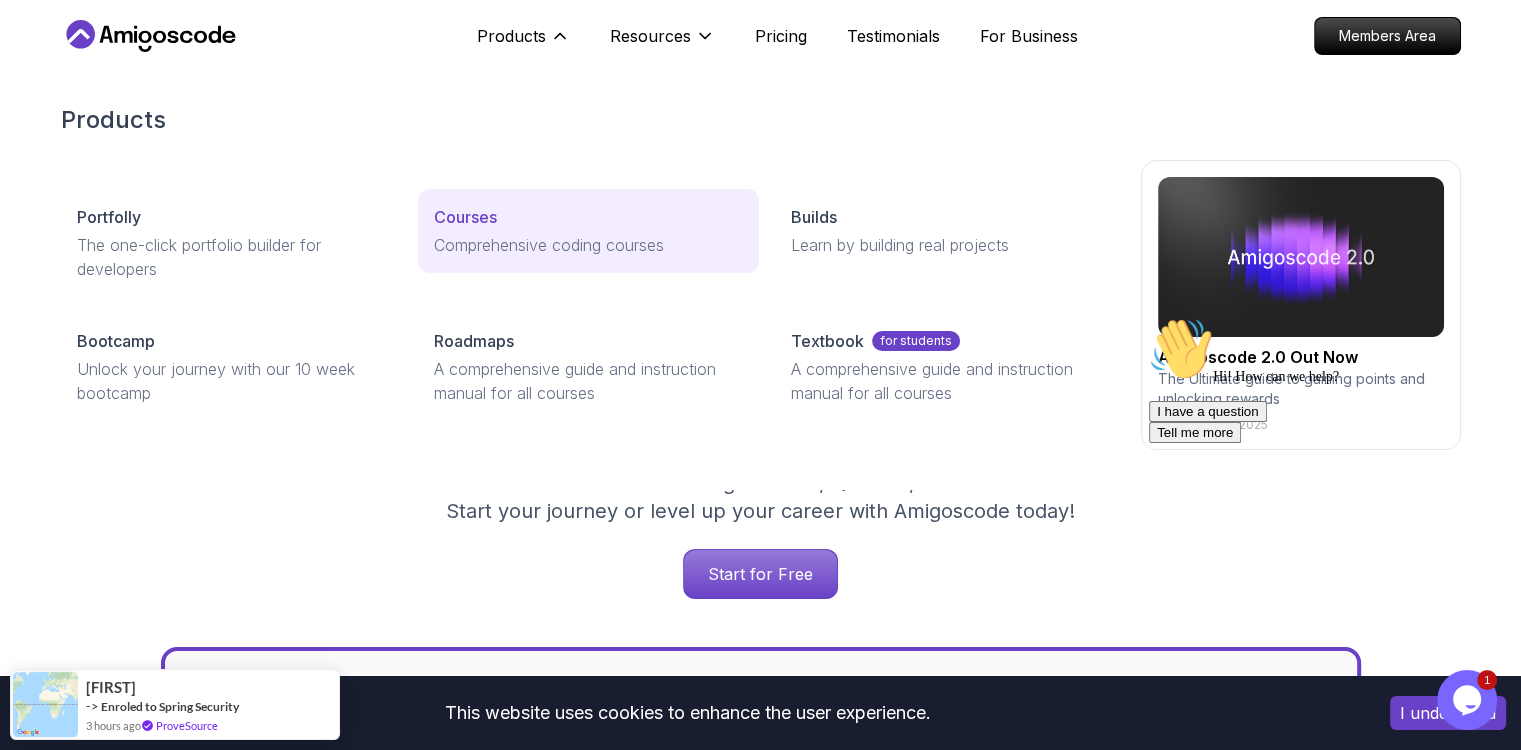 click on "Comprehensive coding courses" at bounding box center [588, 245] 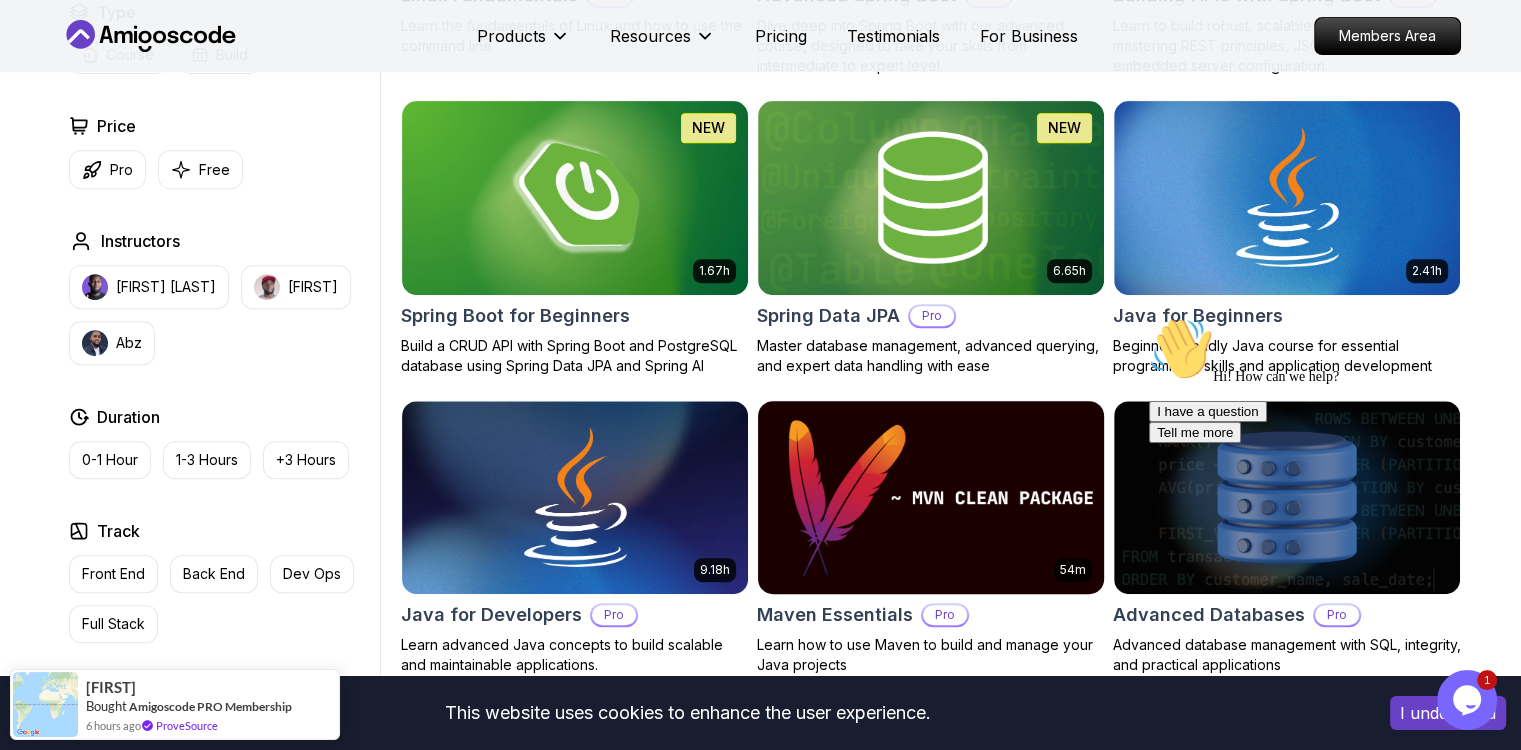 scroll, scrollTop: 848, scrollLeft: 0, axis: vertical 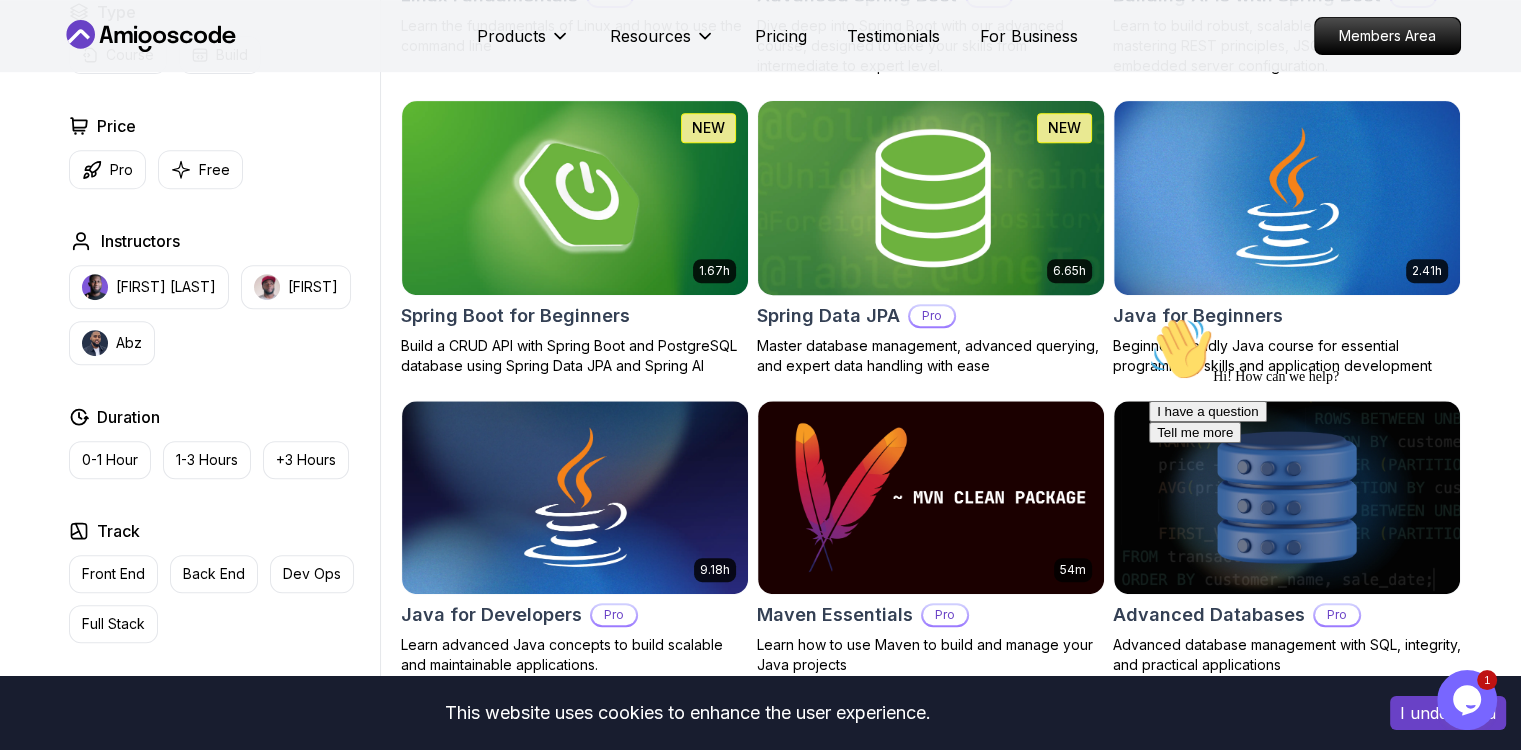 click on "This website uses cookies to enhance the user experience. I understand Products Resources Pricing Testimonials For Business Members Area Products Resources Pricing Testimonials For Business Members Area All Courses Learn Java, Spring Boot, DevOps & More with Amigoscode Premium Courses Master in-demand skills like Java, Spring Boot, DevOps, React, and more through hands-on, expert-led courses. Advance your software development career with real-world projects and practical learning. Filters Filters Type Course Build Price Pro Free Instructors Nelson Djalo Richard Abz Duration 0-1 Hour 1-3 Hours +3 Hours Track Front End Back End Dev Ops Full Stack Level Junior Mid-level Senior 6.00h Linux Fundamentals Pro Learn the fundamentals of Linux and how to use the command line 5.18h Advanced Spring Boot Pro Dive deep into Spring Boot with our advanced course, designed to take your skills from intermediate to expert level. 3.30h Building APIs with Spring Boot Pro 1.67h NEW Spring Boot for Beginners 6.65h NEW Pro 2.41h Pro" at bounding box center [760, 4127] 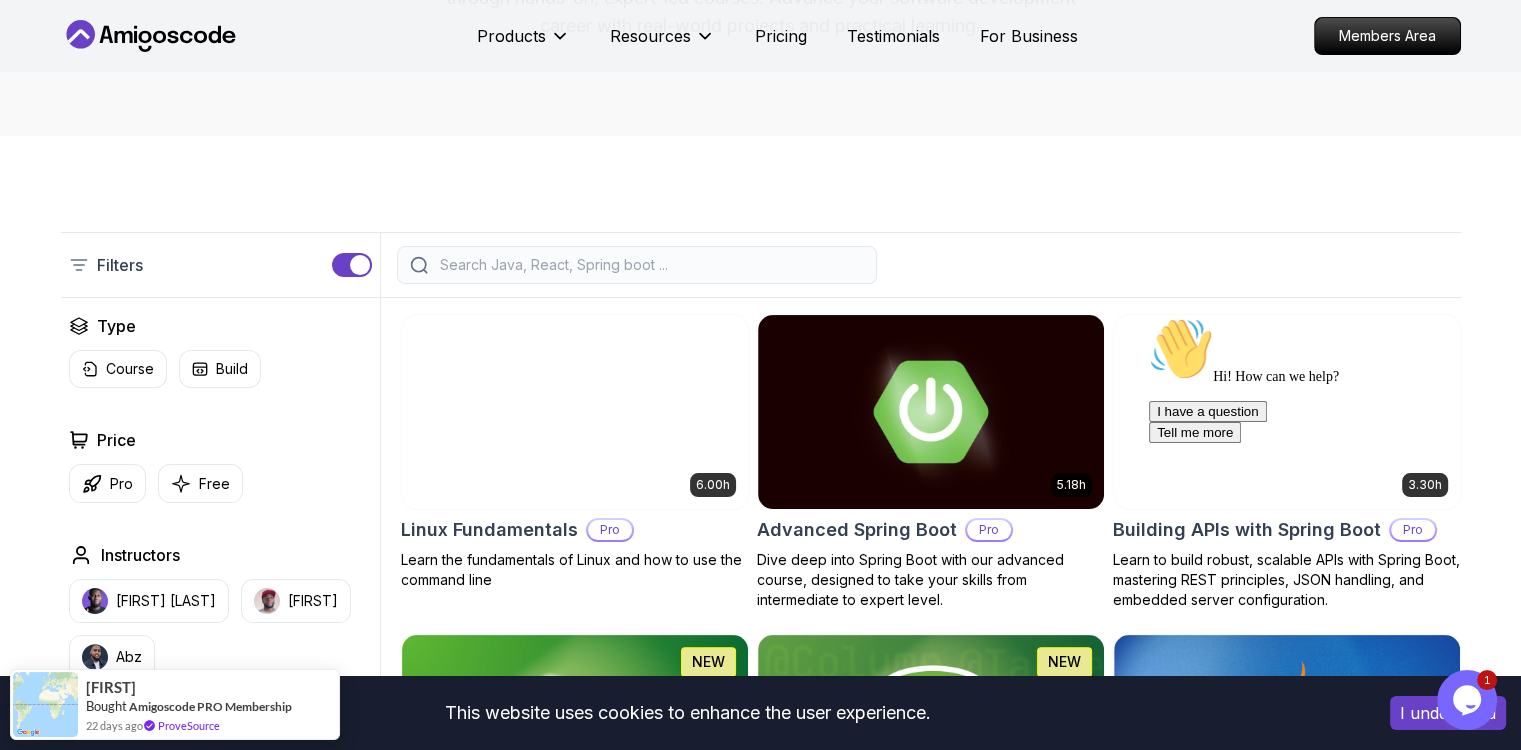 scroll, scrollTop: 322, scrollLeft: 0, axis: vertical 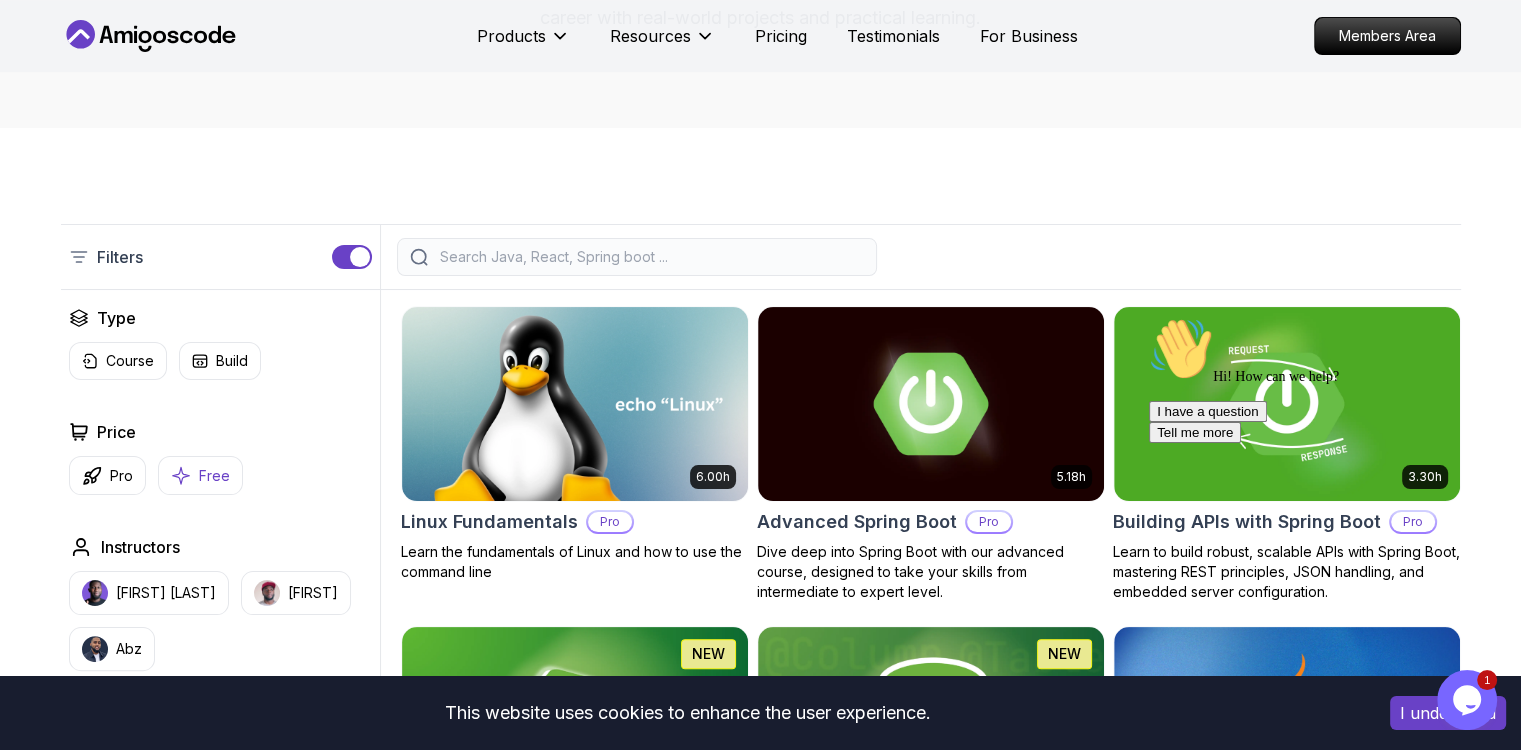 click on "Free" at bounding box center [200, 475] 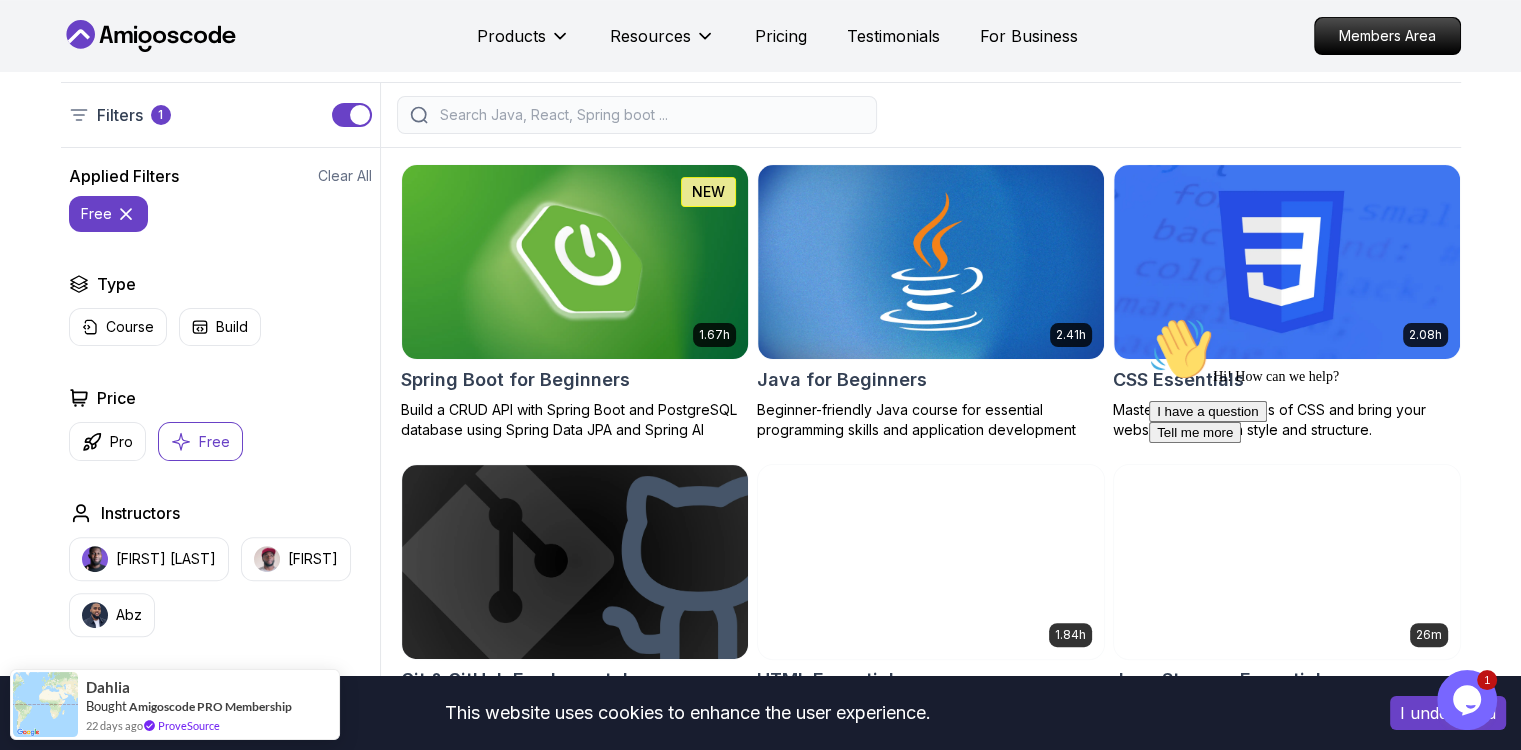 scroll, scrollTop: 439, scrollLeft: 0, axis: vertical 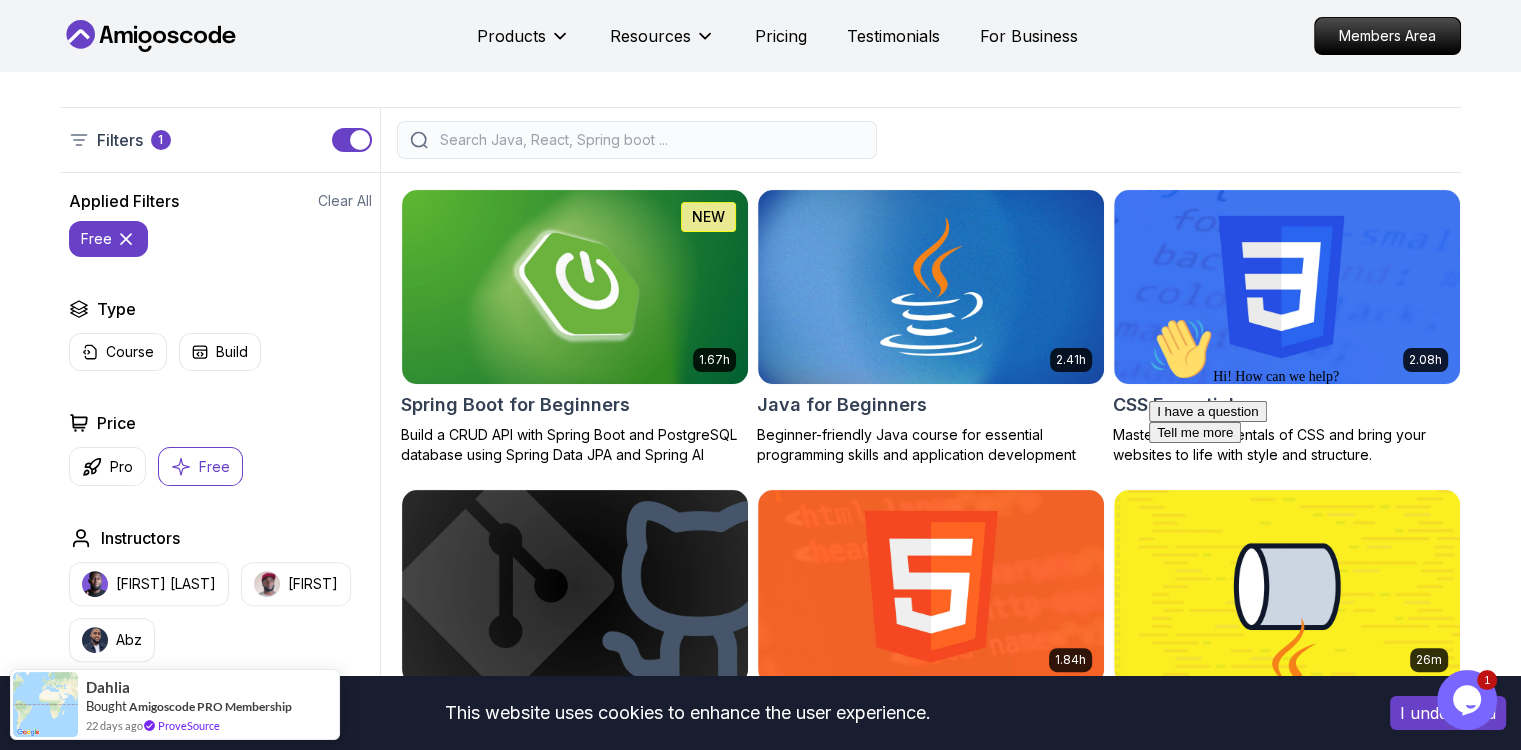 click on "Free" at bounding box center [214, 467] 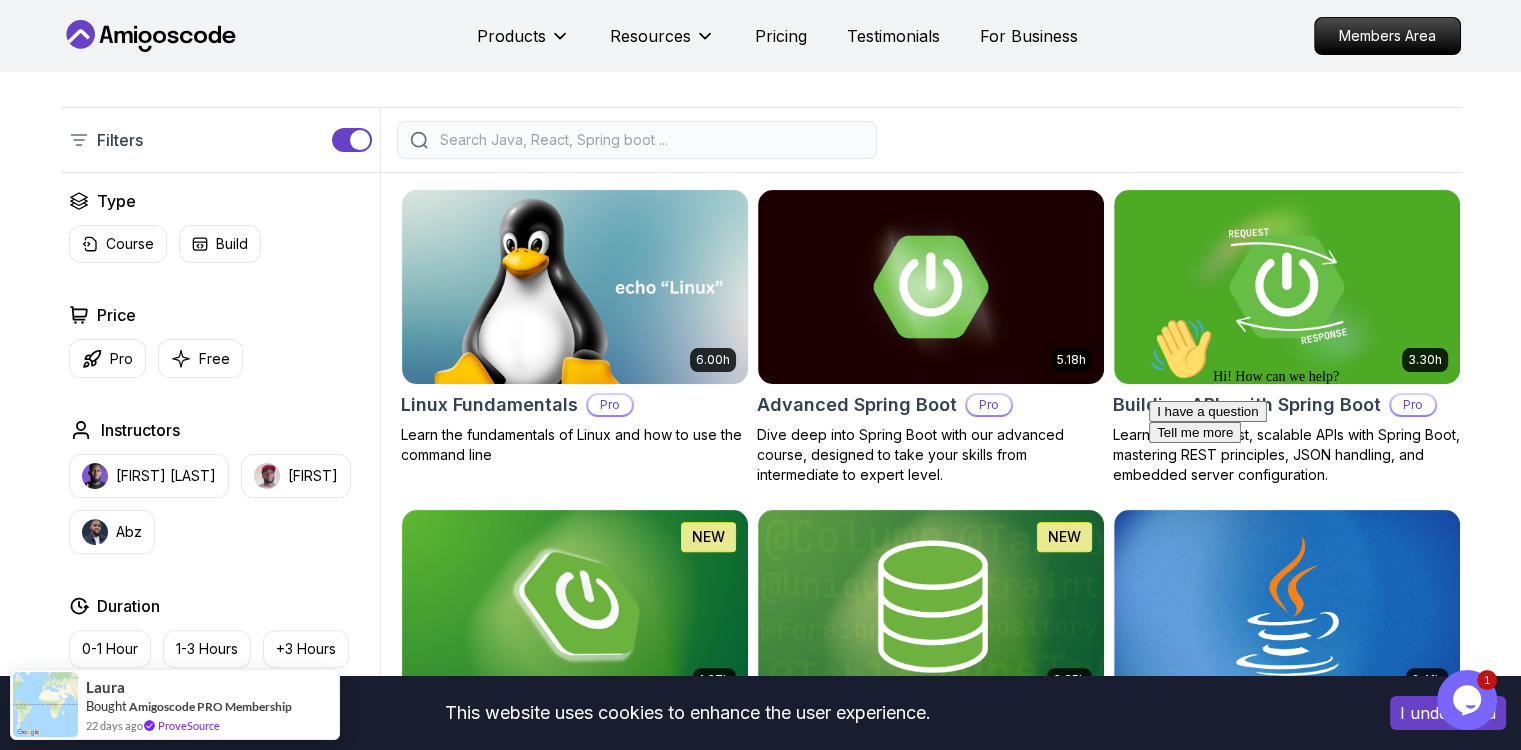 click at bounding box center [650, 140] 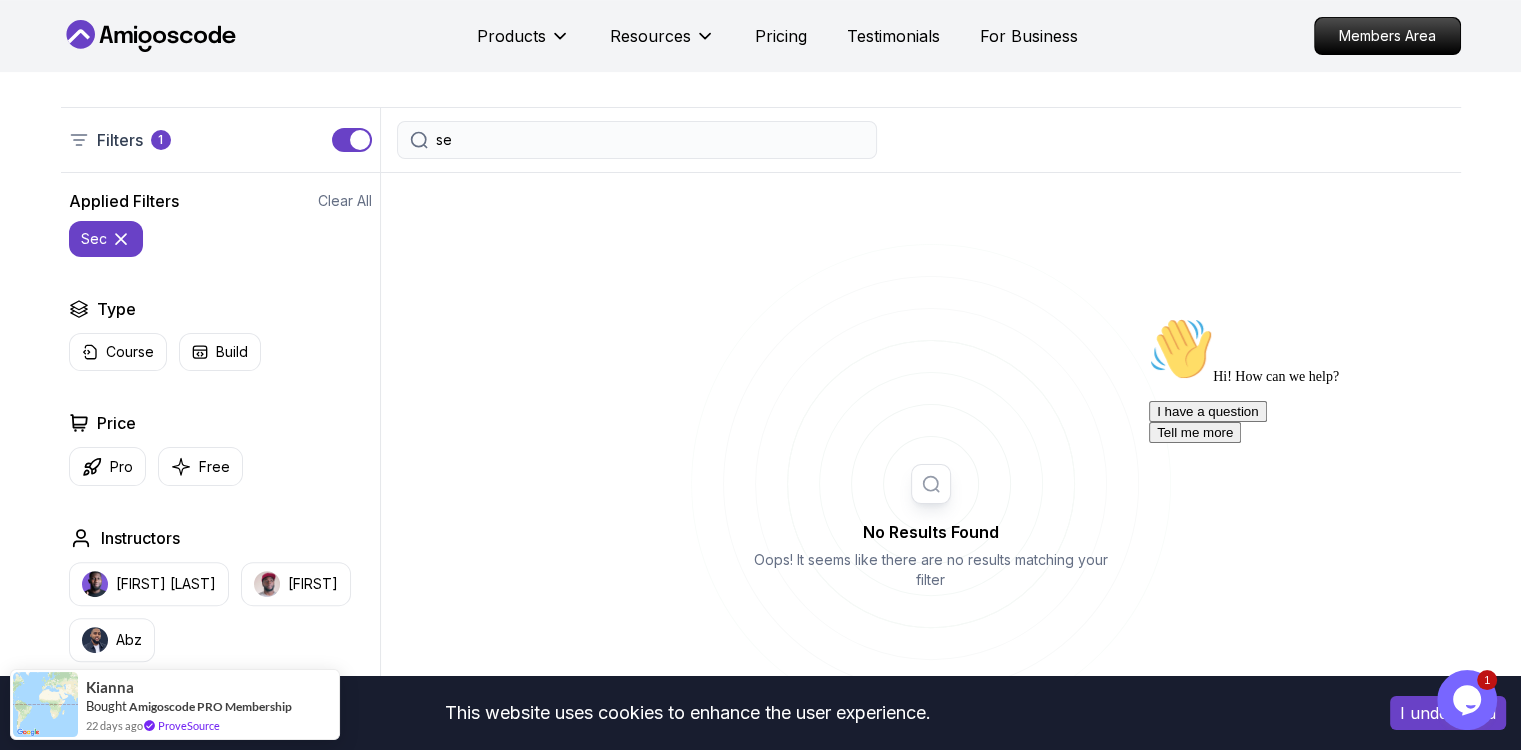 type on "s" 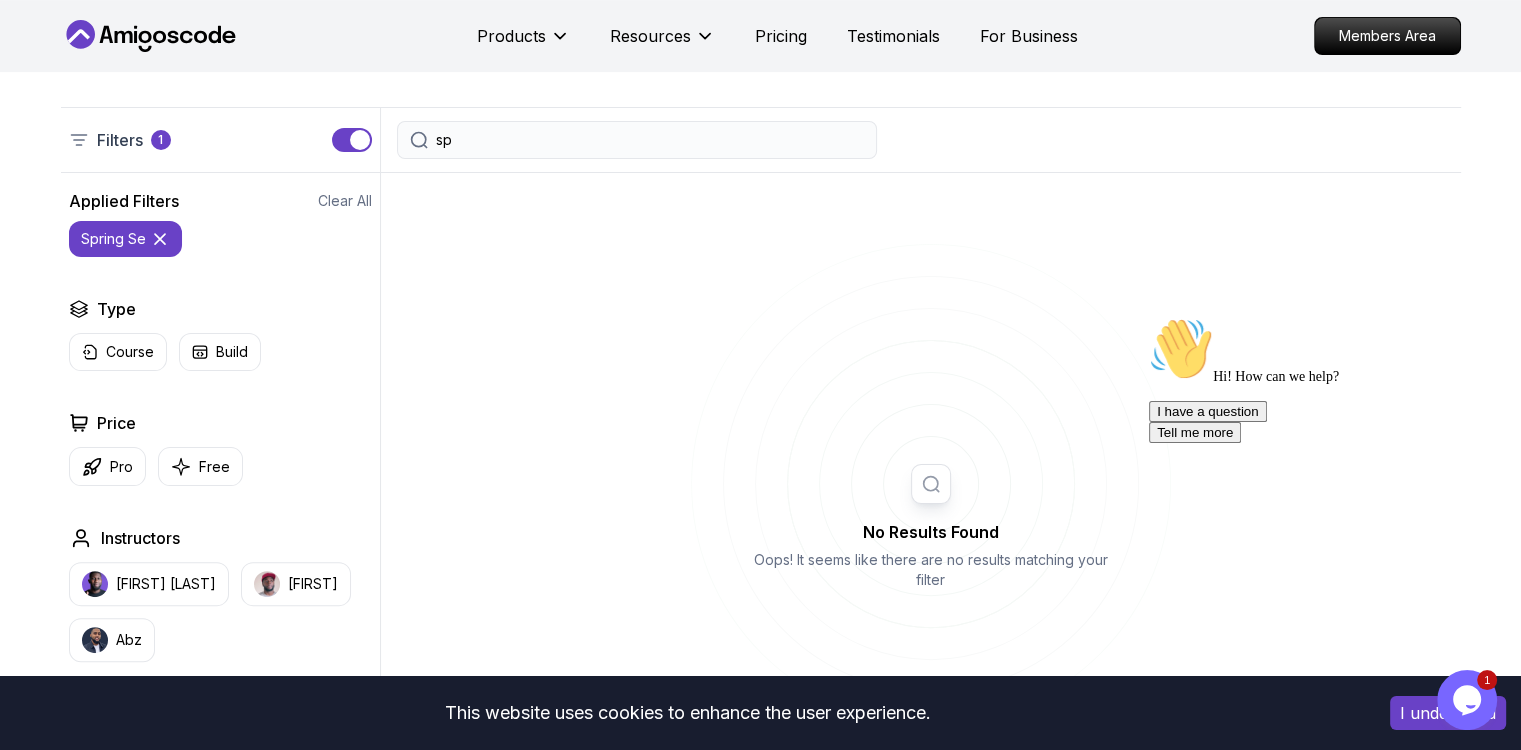 type on "s" 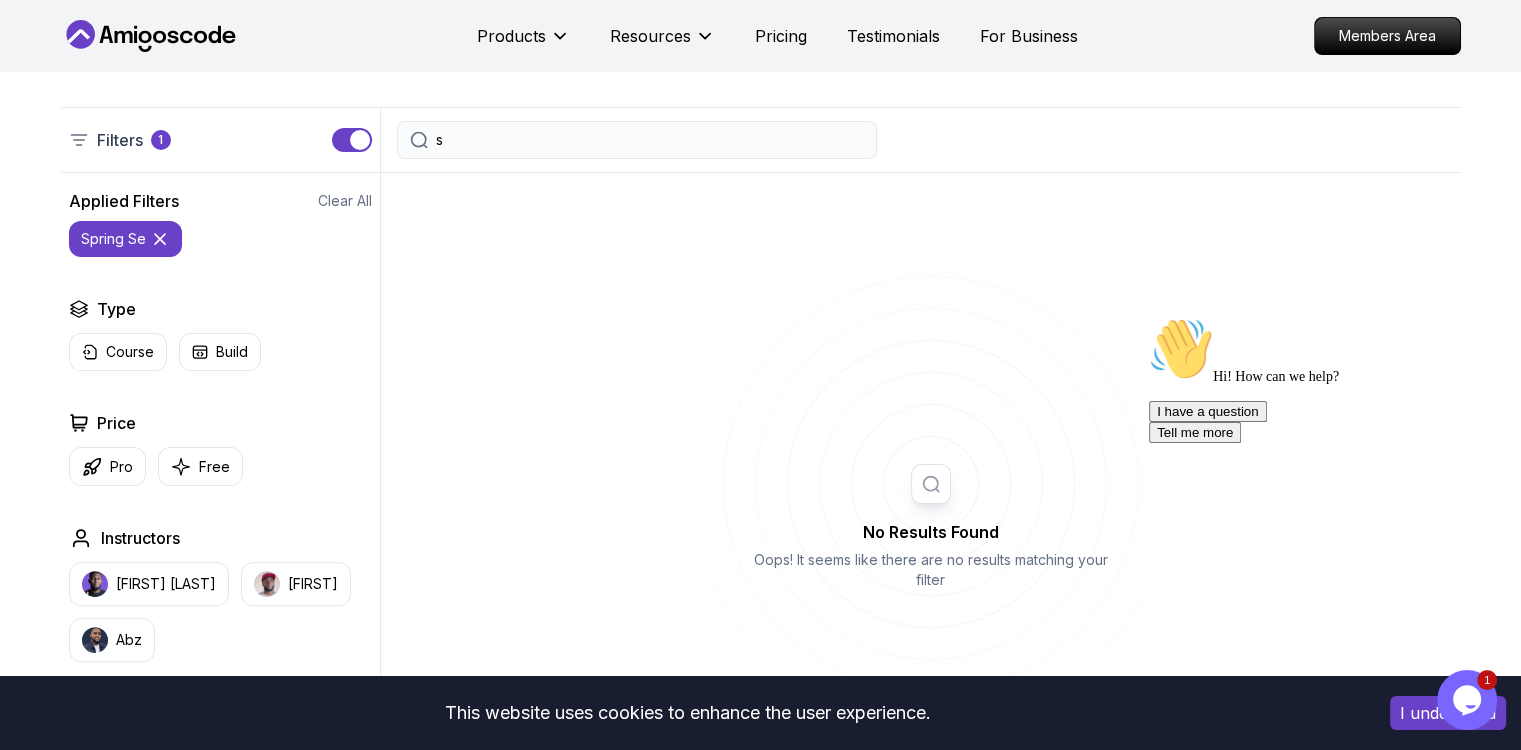 type 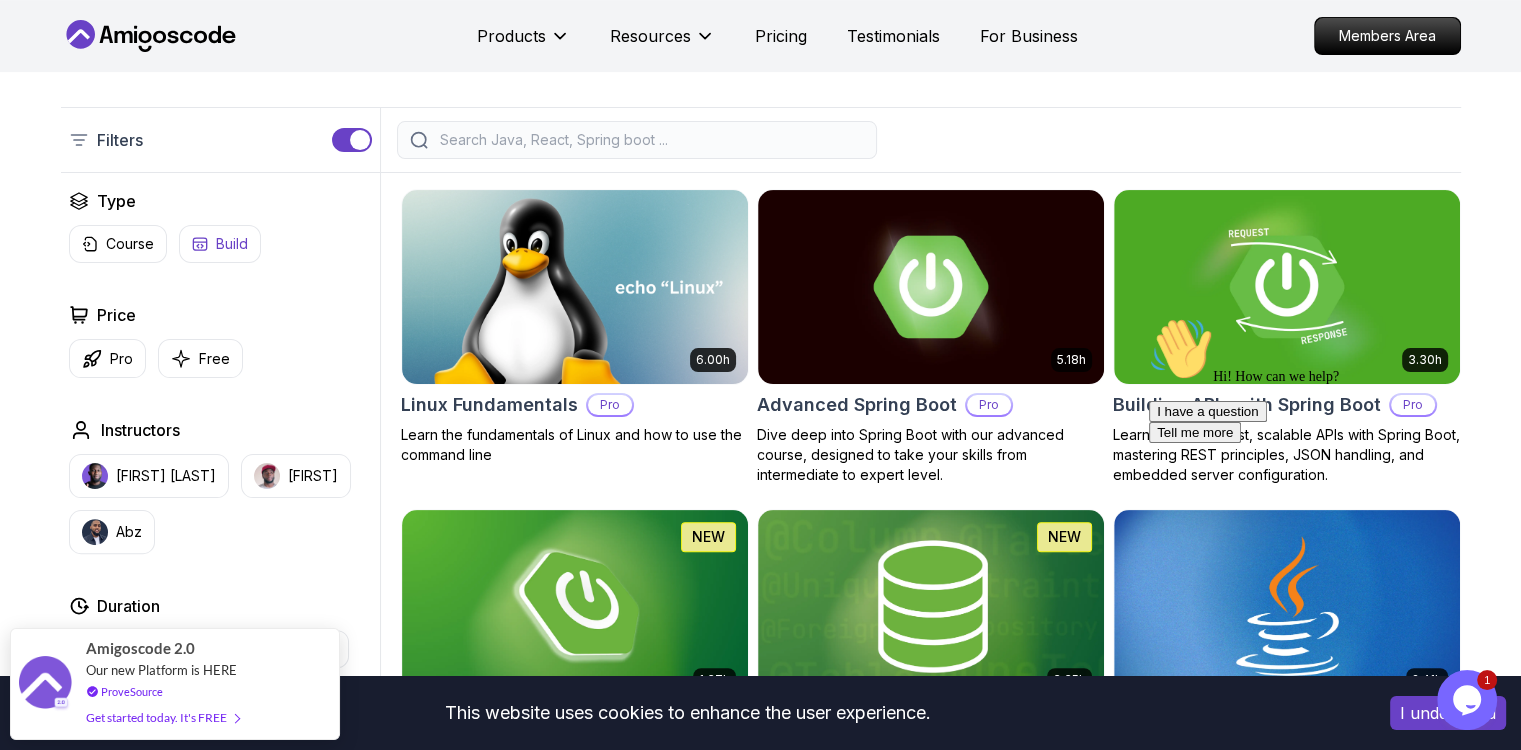 click on "Build" at bounding box center [220, 244] 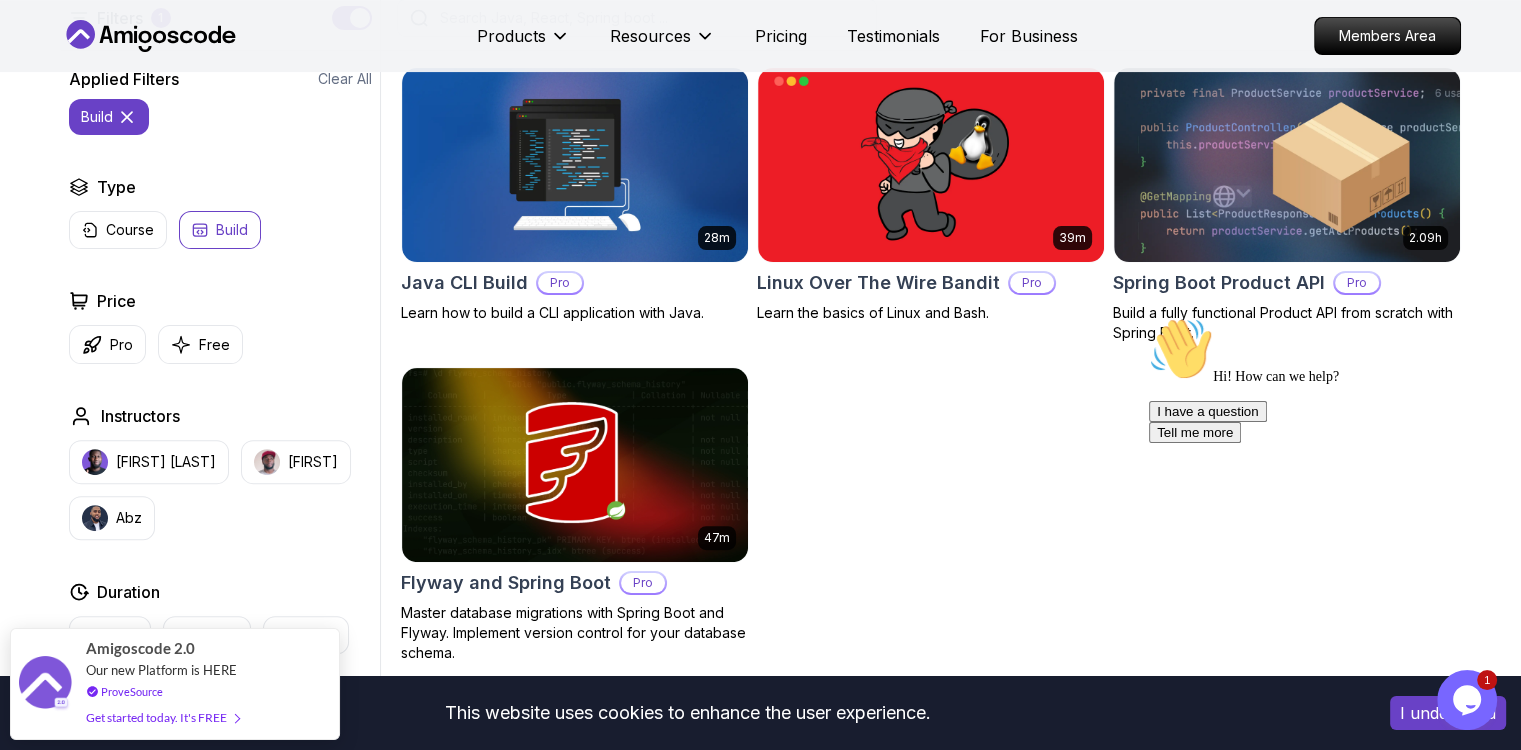 scroll, scrollTop: 568, scrollLeft: 0, axis: vertical 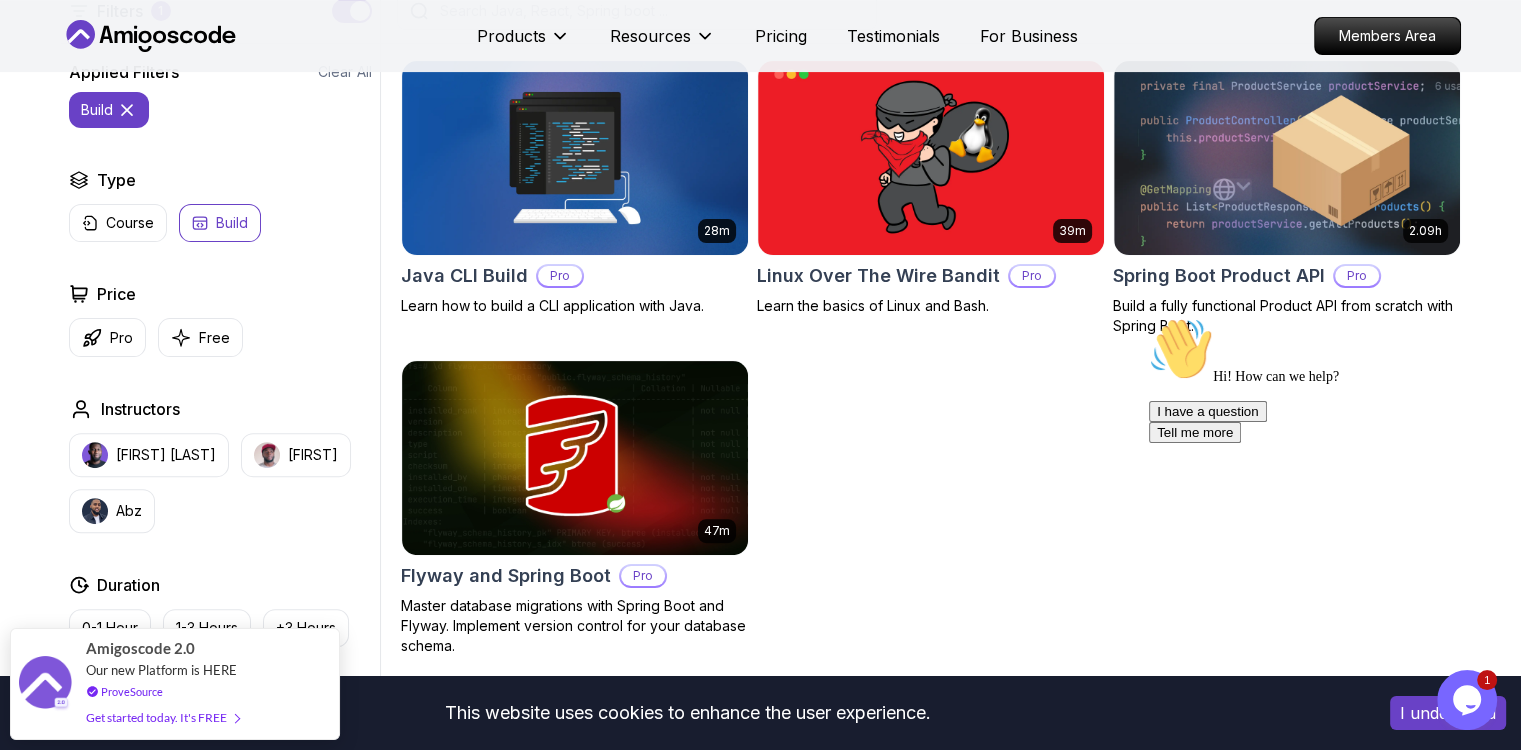 click on "Build" at bounding box center (220, 223) 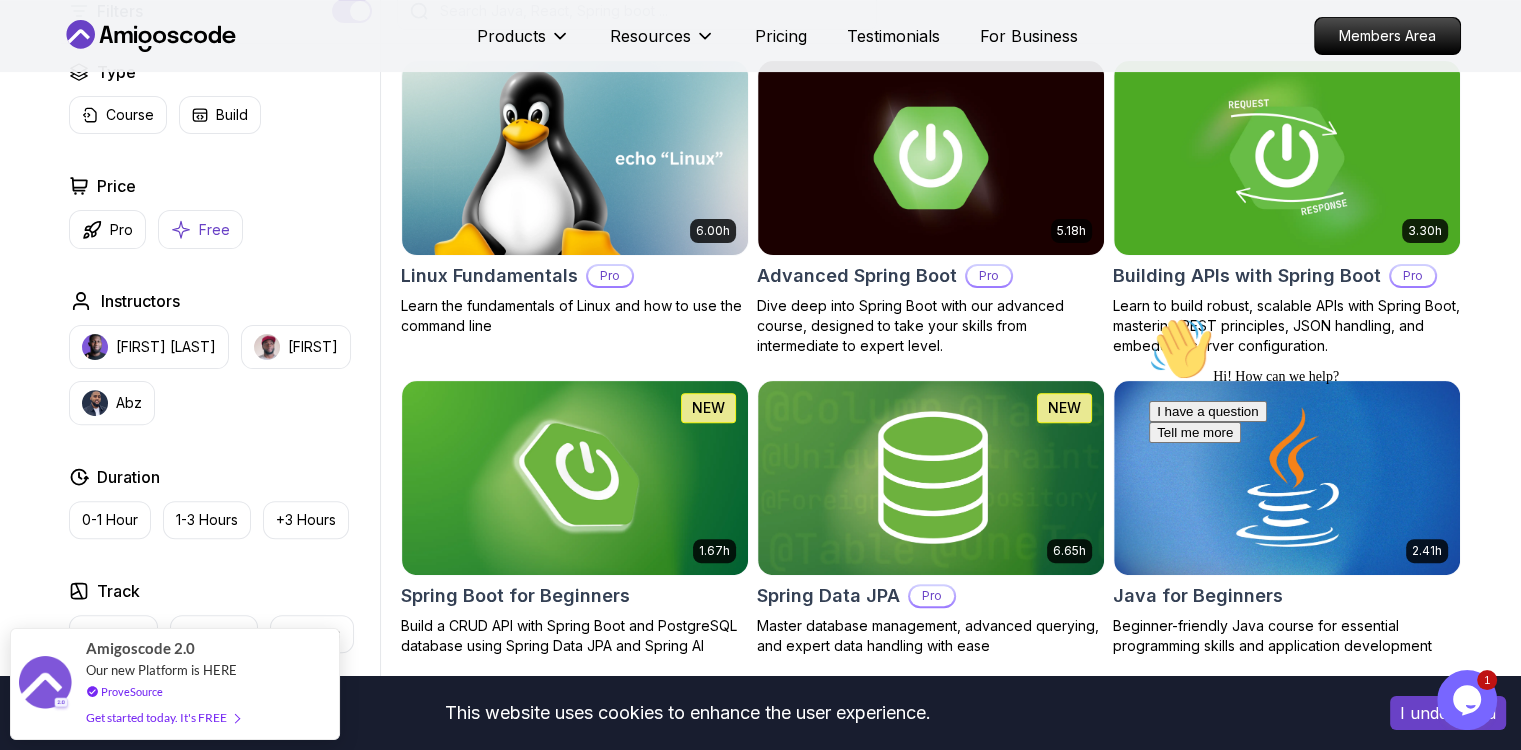 click 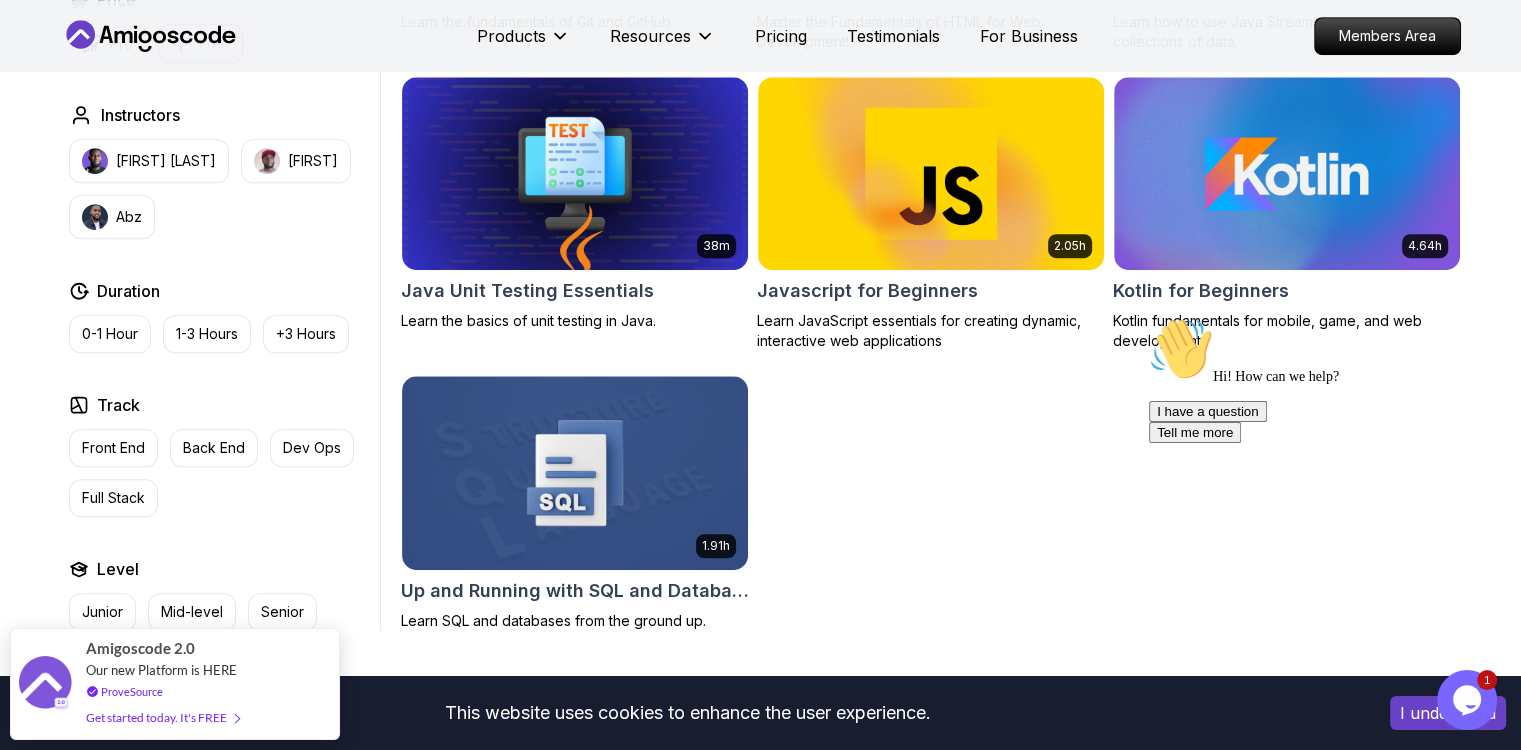 scroll, scrollTop: 1294, scrollLeft: 0, axis: vertical 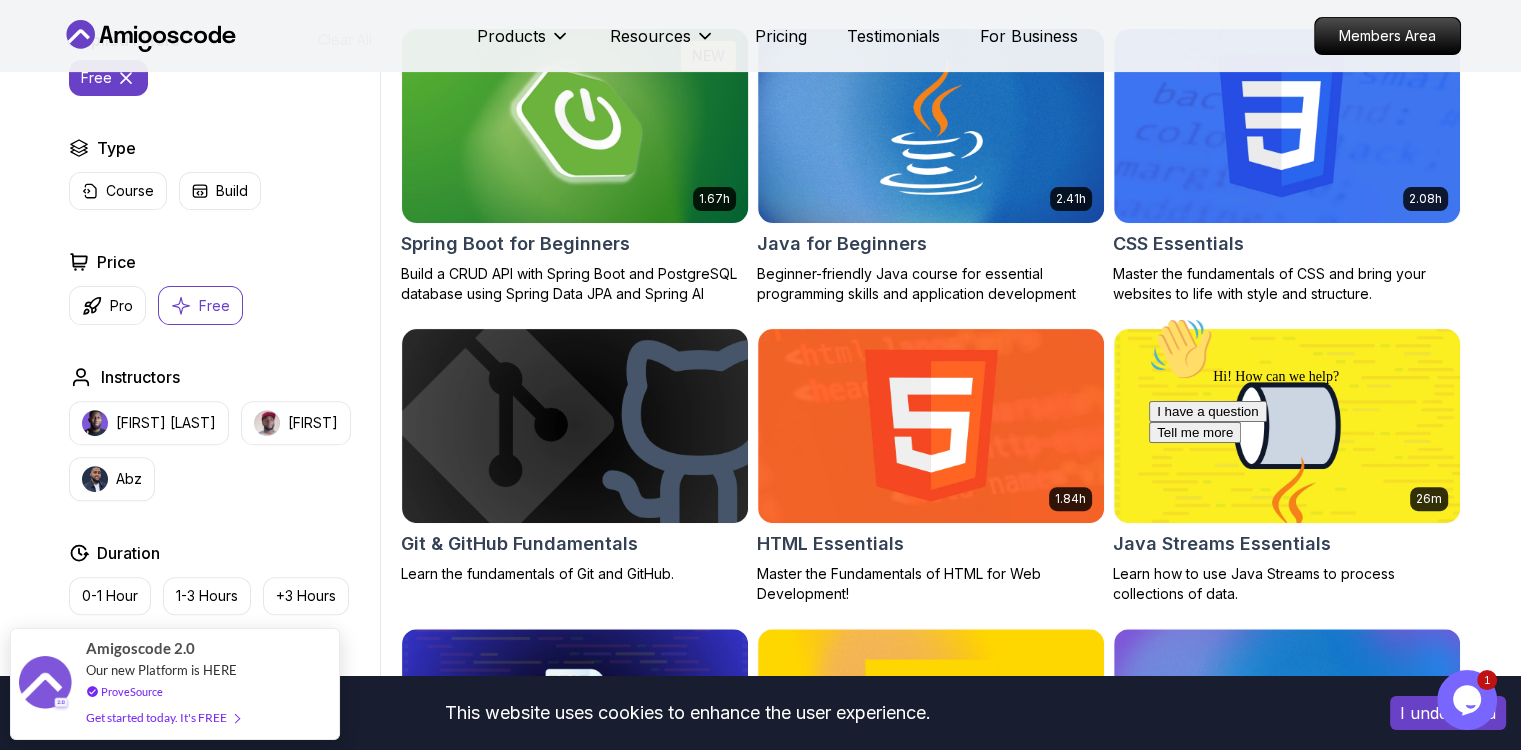 click at bounding box center (574, 125) 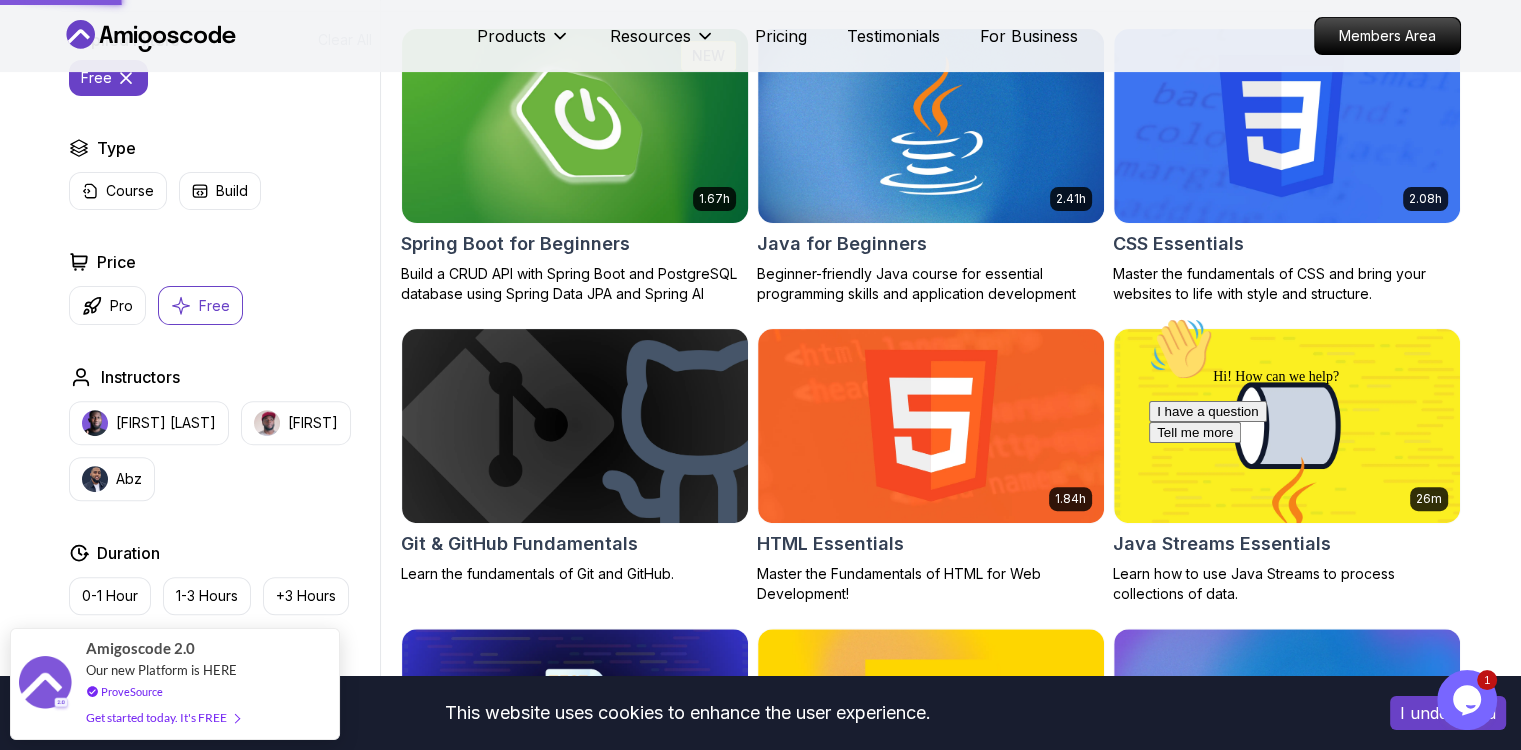 scroll, scrollTop: 0, scrollLeft: 0, axis: both 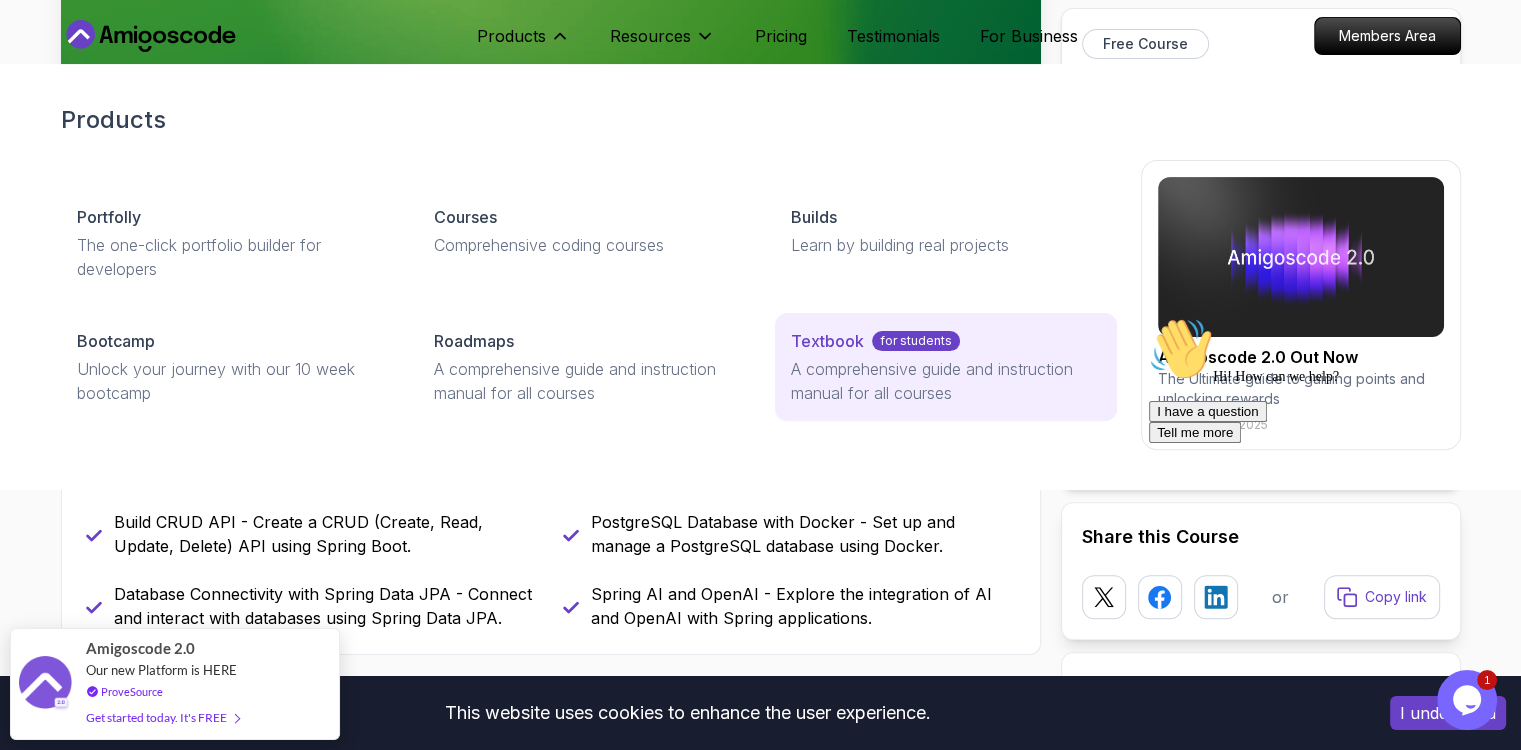 click on "A comprehensive guide and instruction manual for all courses" at bounding box center (945, 381) 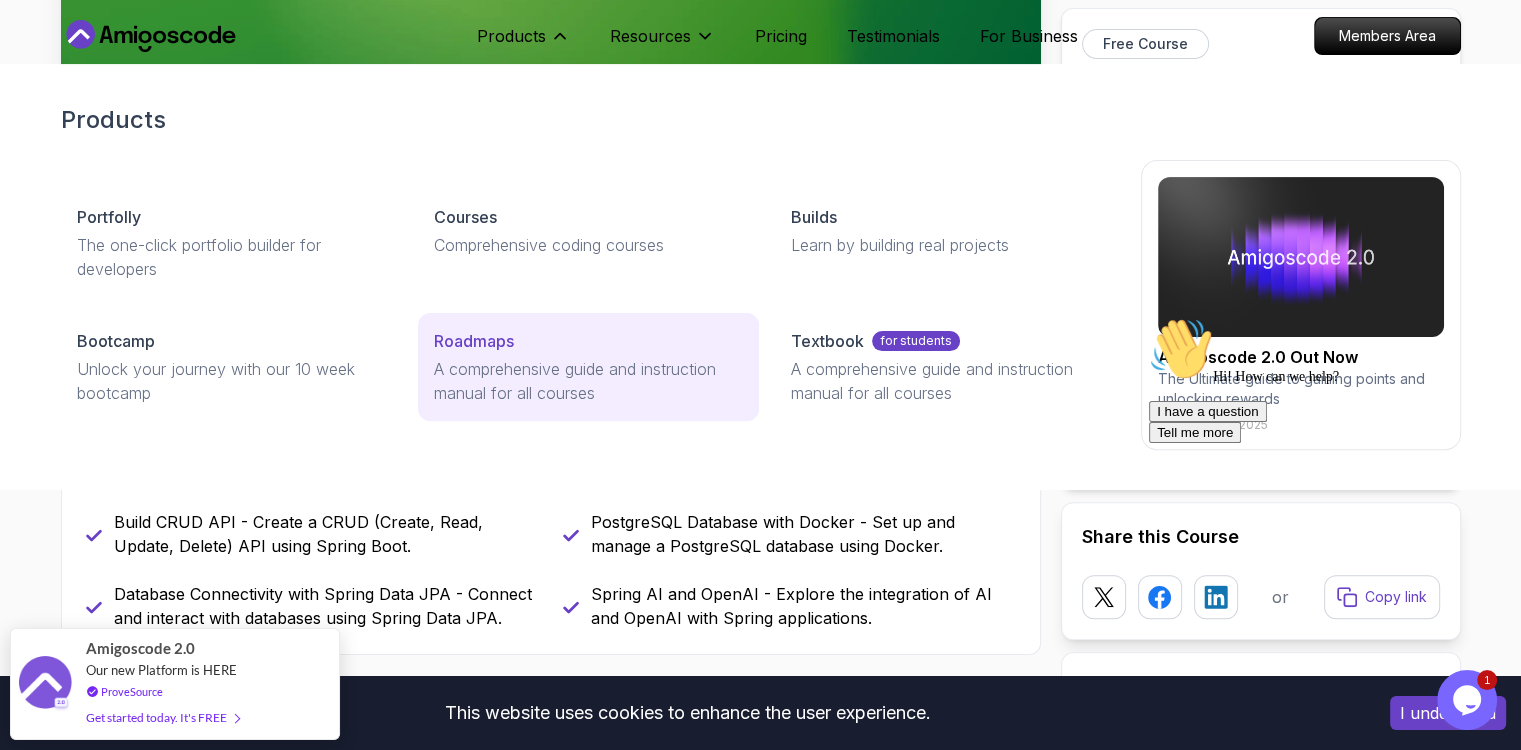 click on "A comprehensive guide and instruction manual for all courses" at bounding box center [588, 381] 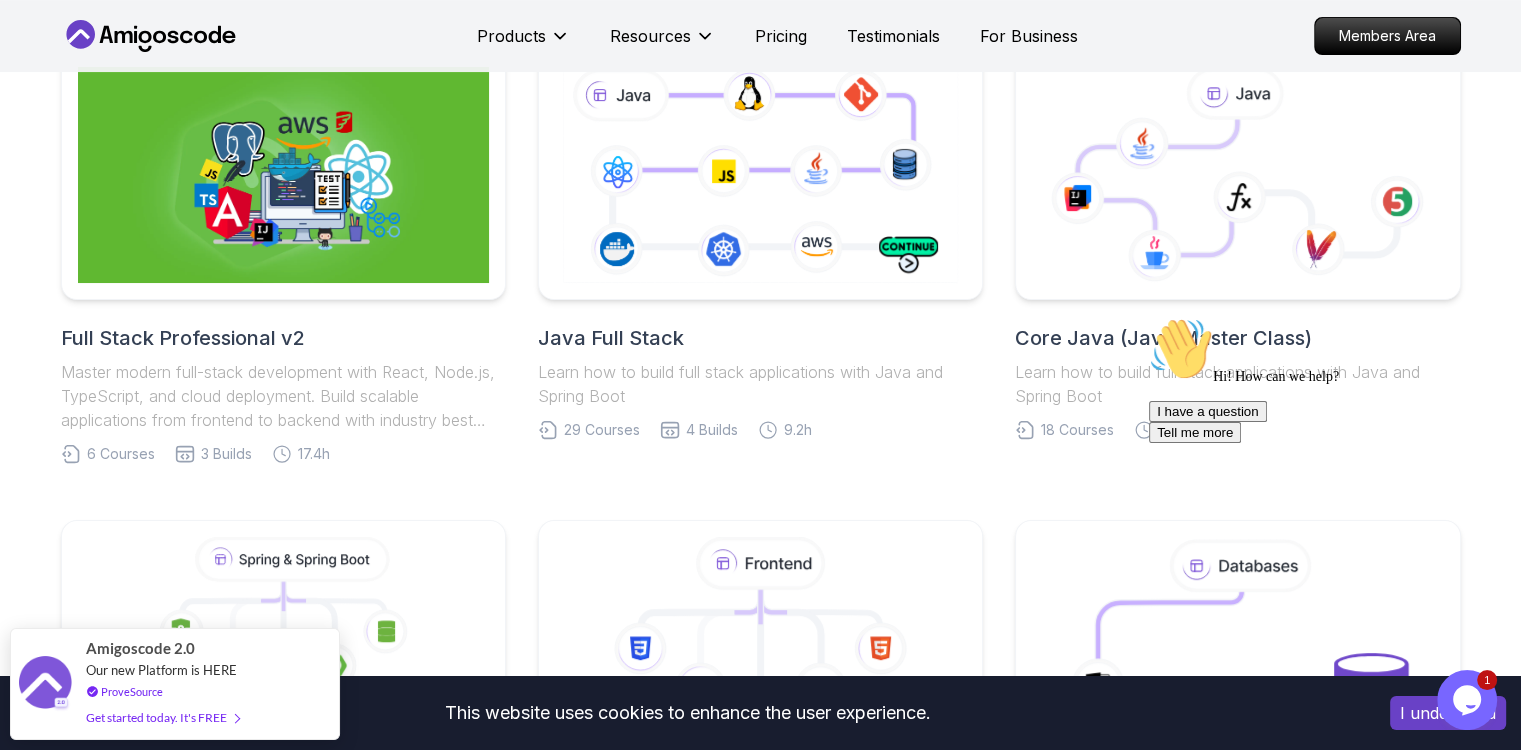 scroll, scrollTop: 503, scrollLeft: 0, axis: vertical 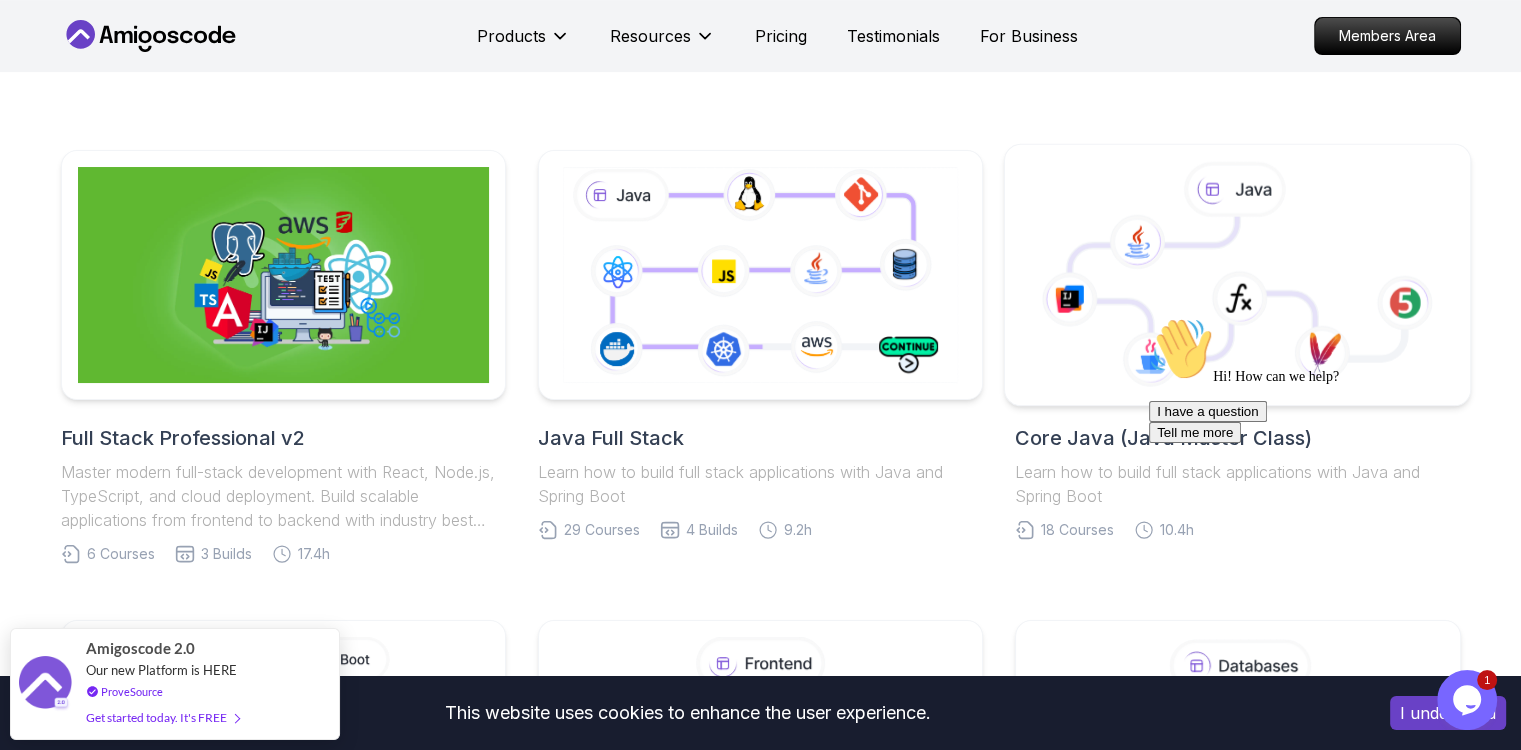 click 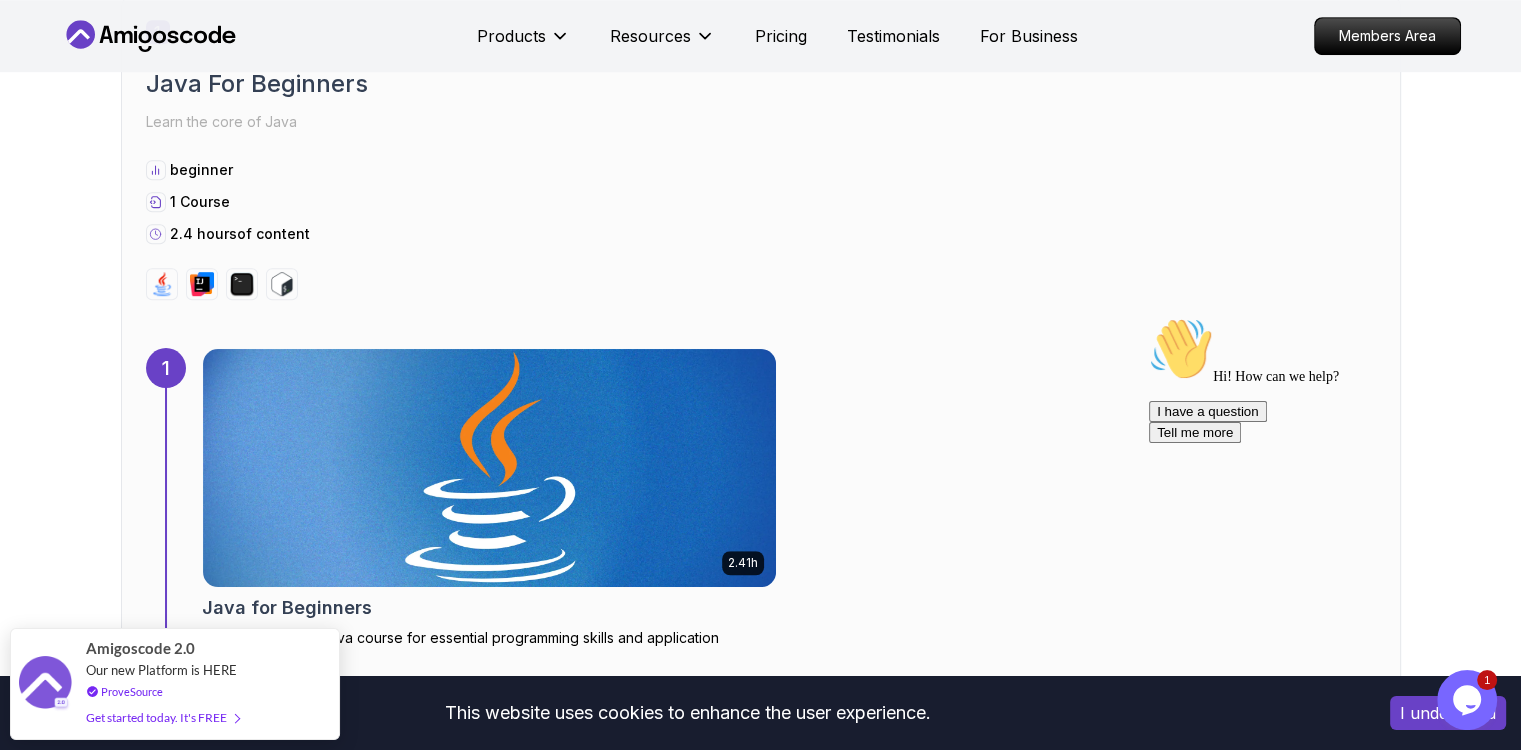 scroll, scrollTop: 1227, scrollLeft: 0, axis: vertical 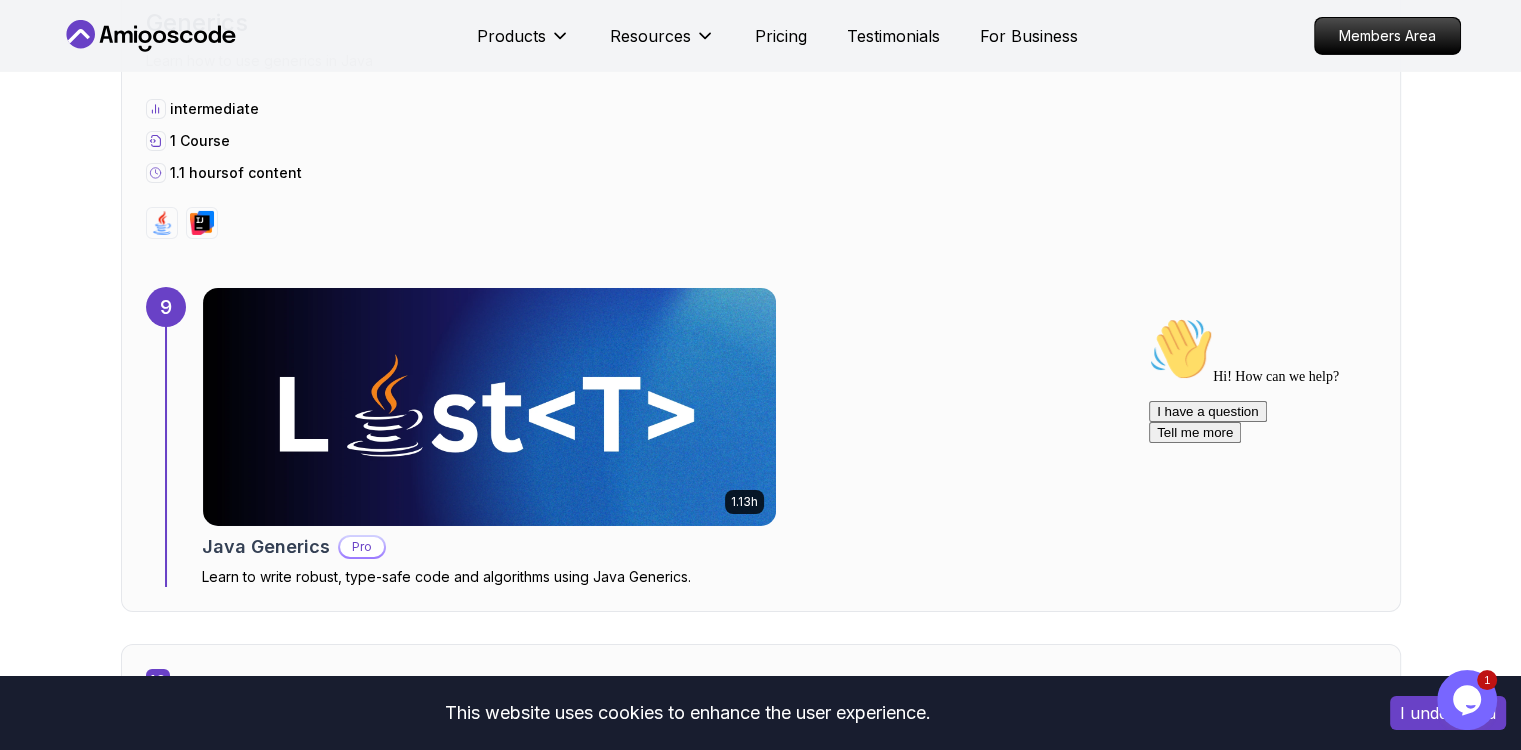click 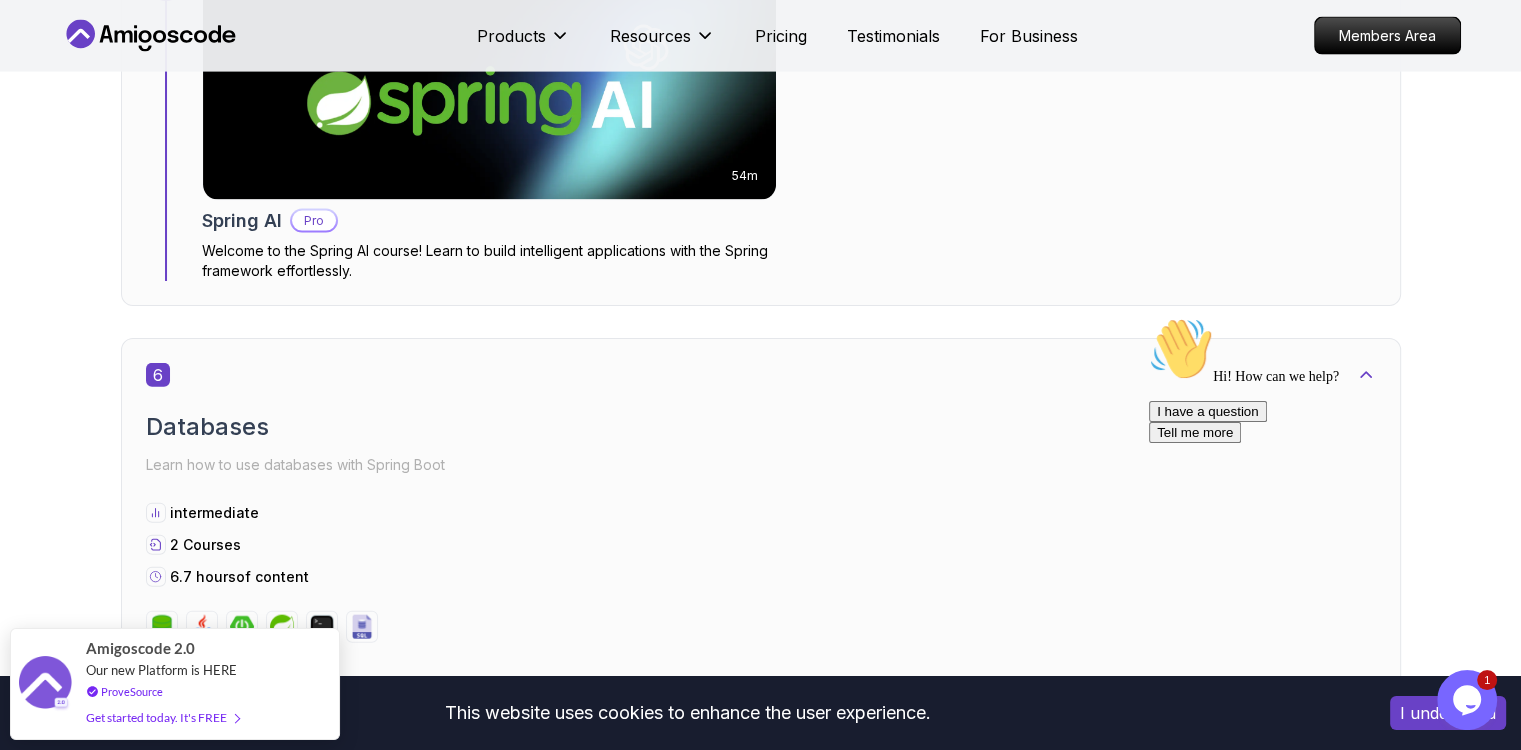 scroll, scrollTop: 4544, scrollLeft: 0, axis: vertical 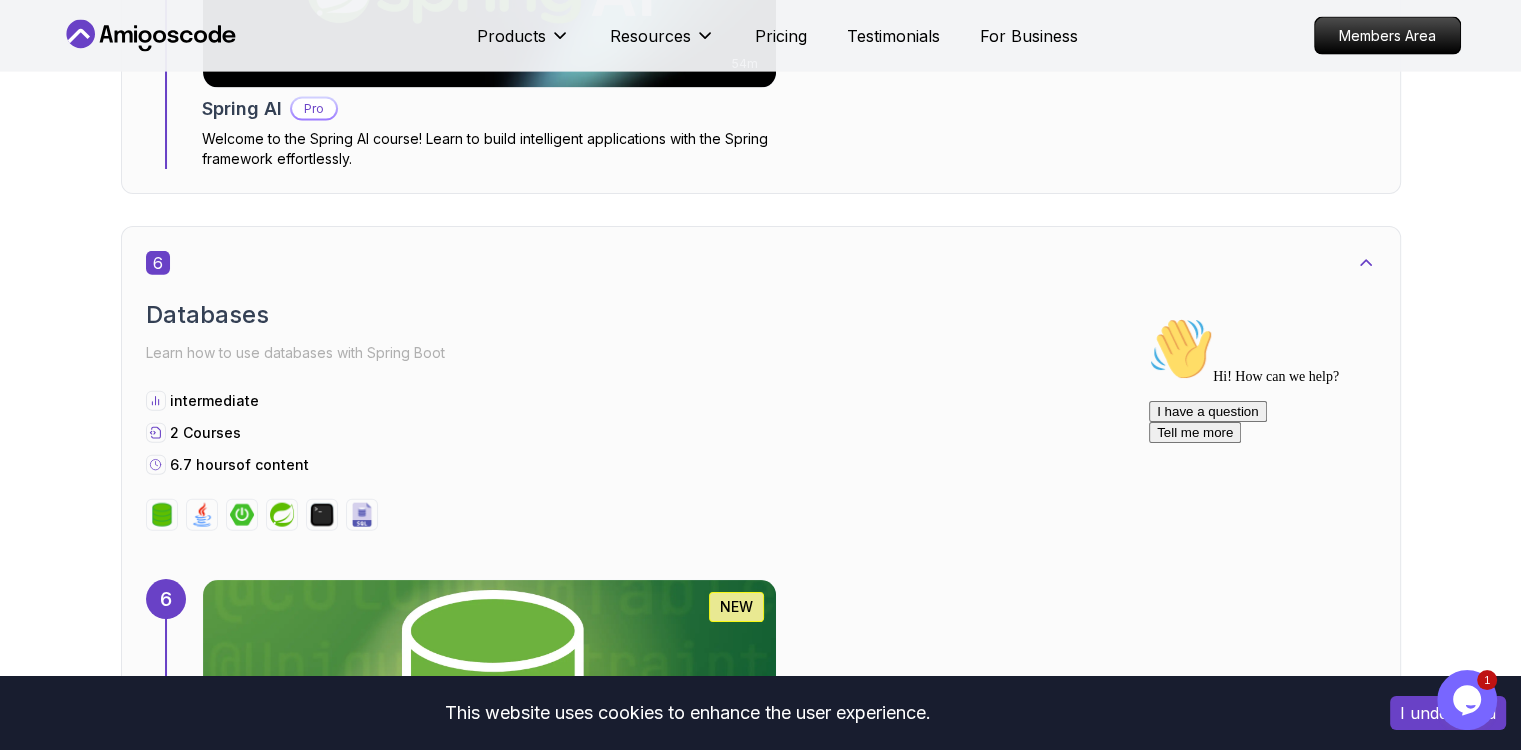 click 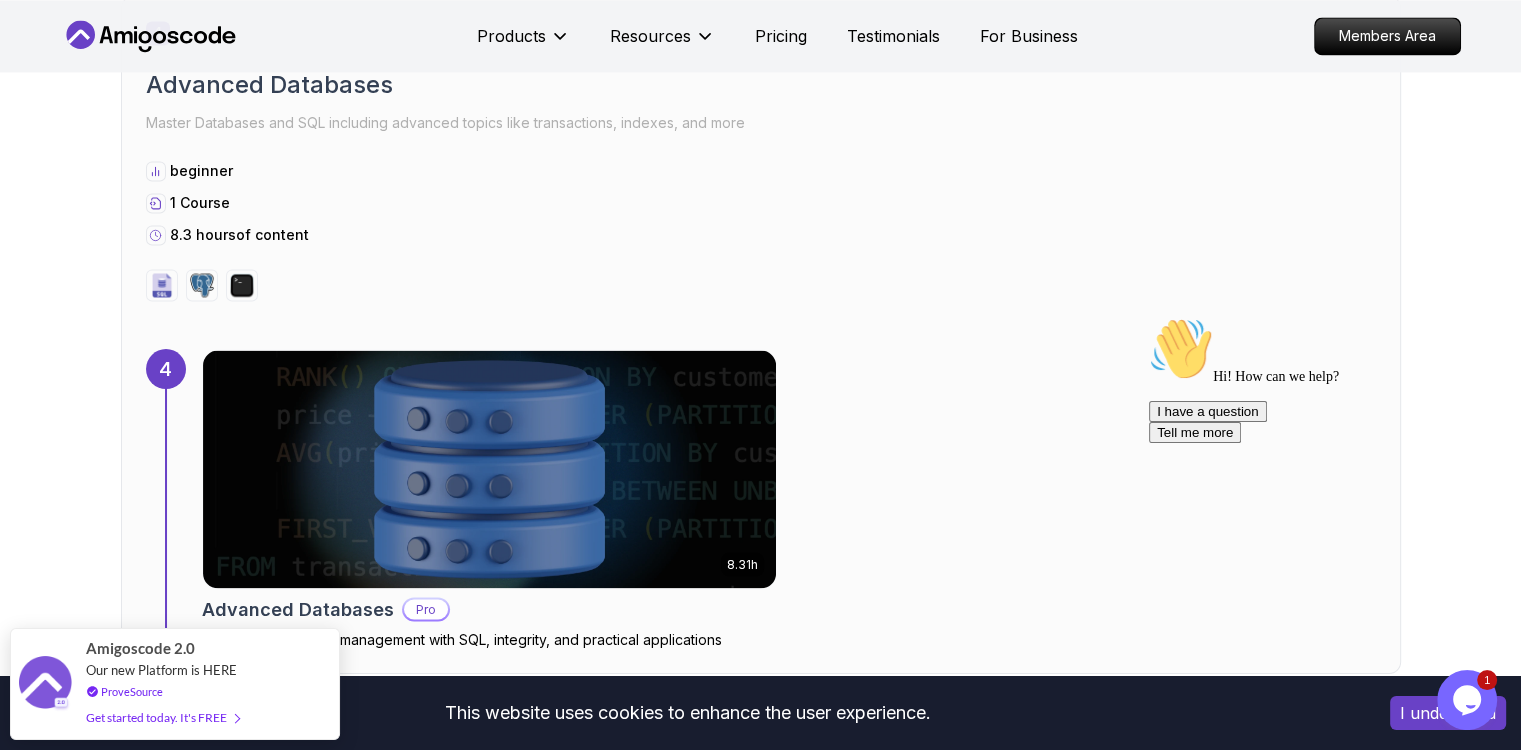 scroll, scrollTop: 3325, scrollLeft: 0, axis: vertical 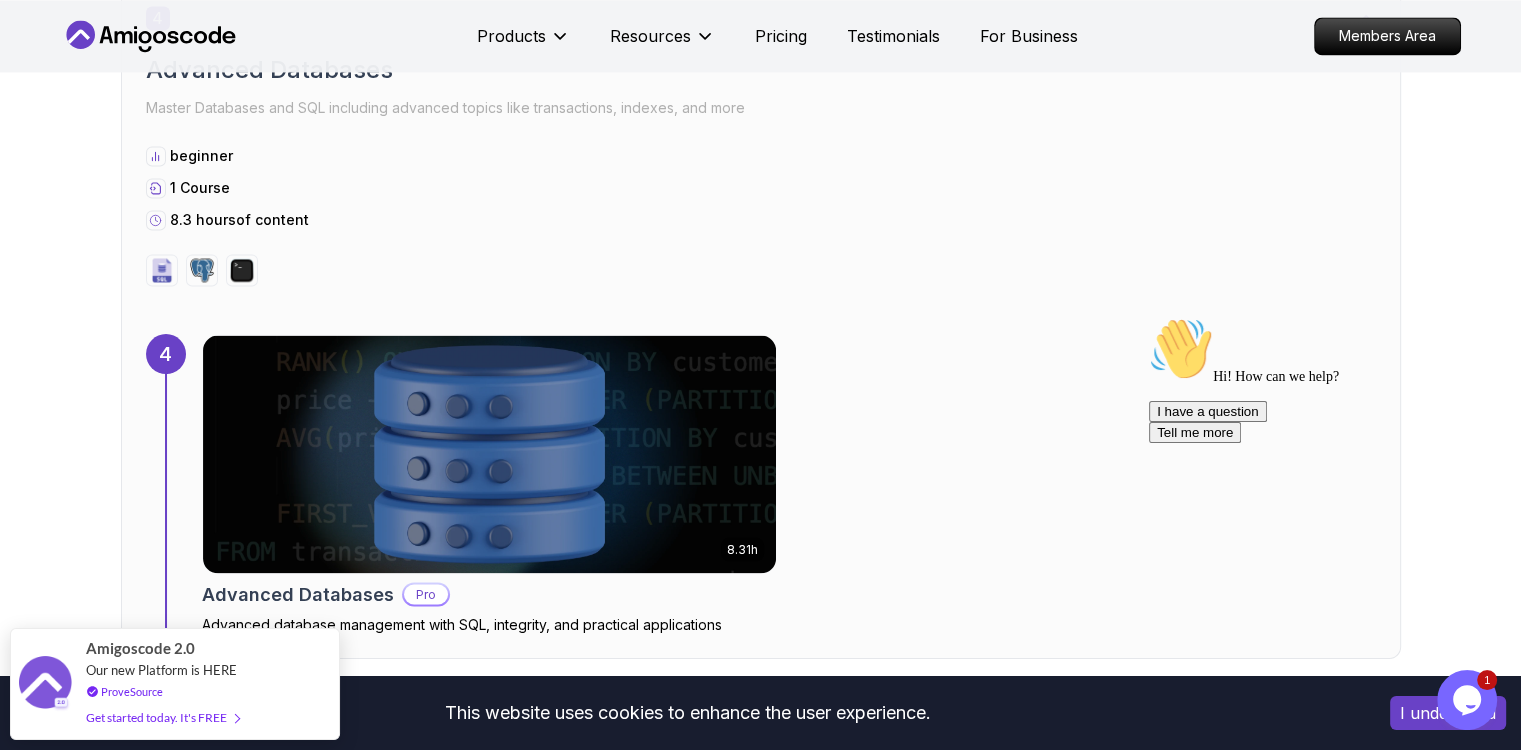 click 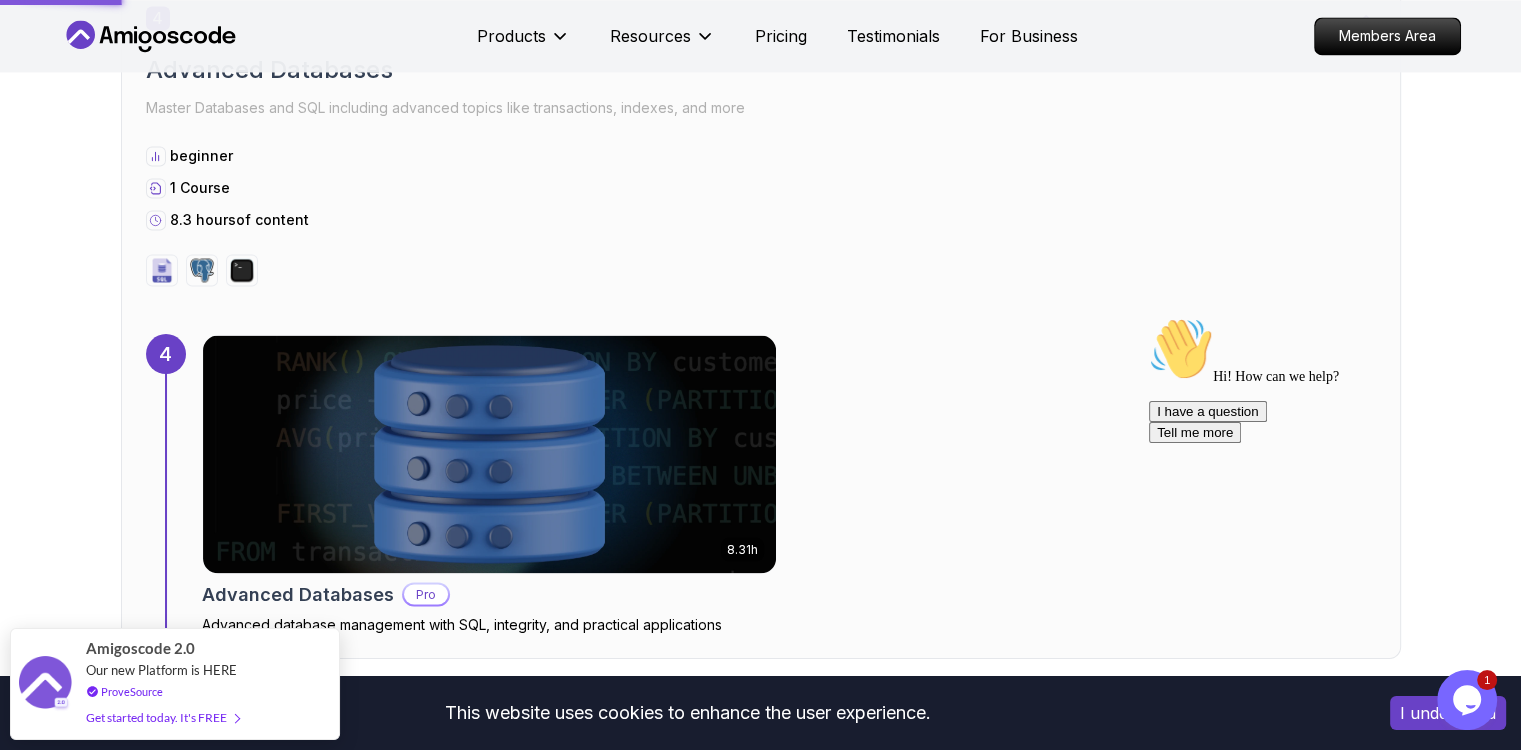 scroll, scrollTop: 0, scrollLeft: 0, axis: both 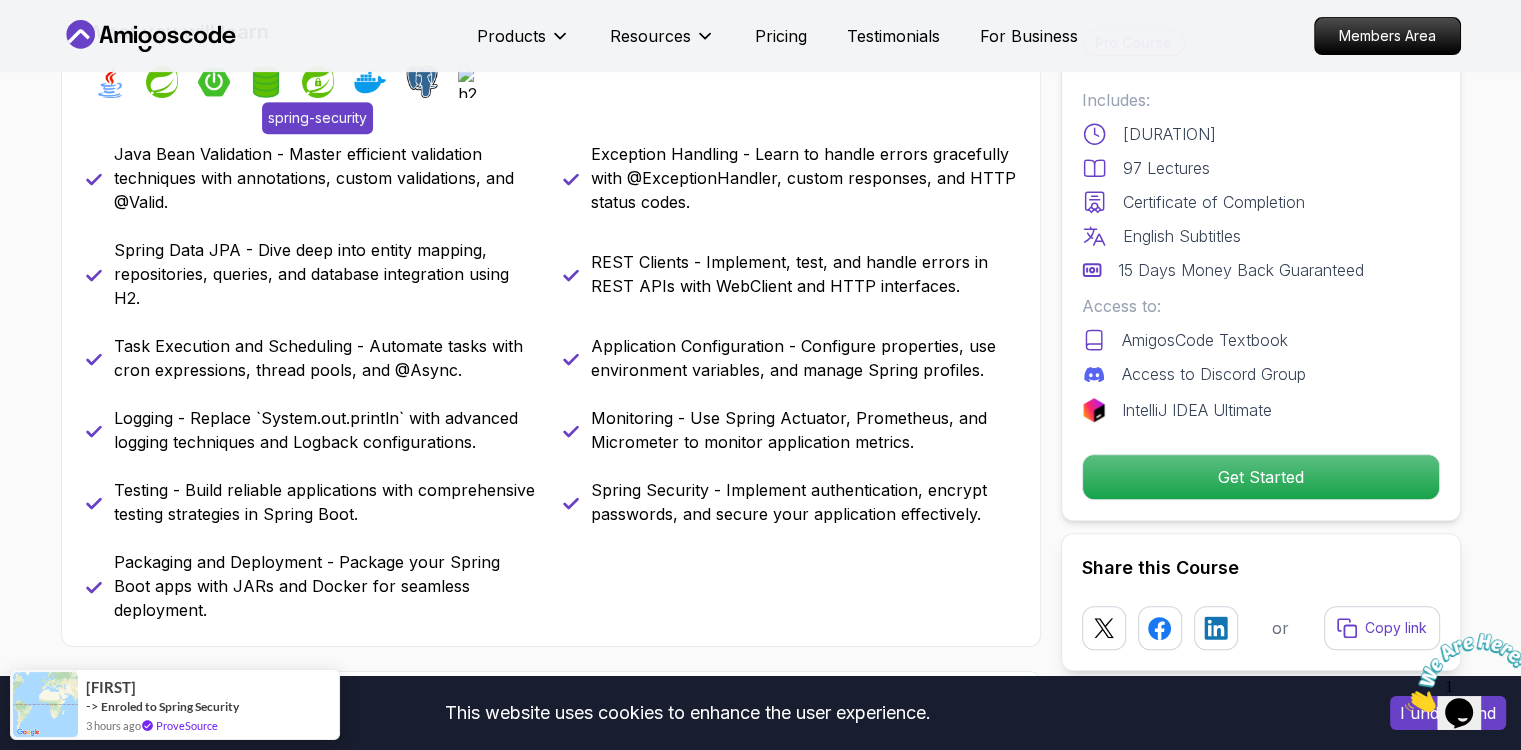click at bounding box center [318, 82] 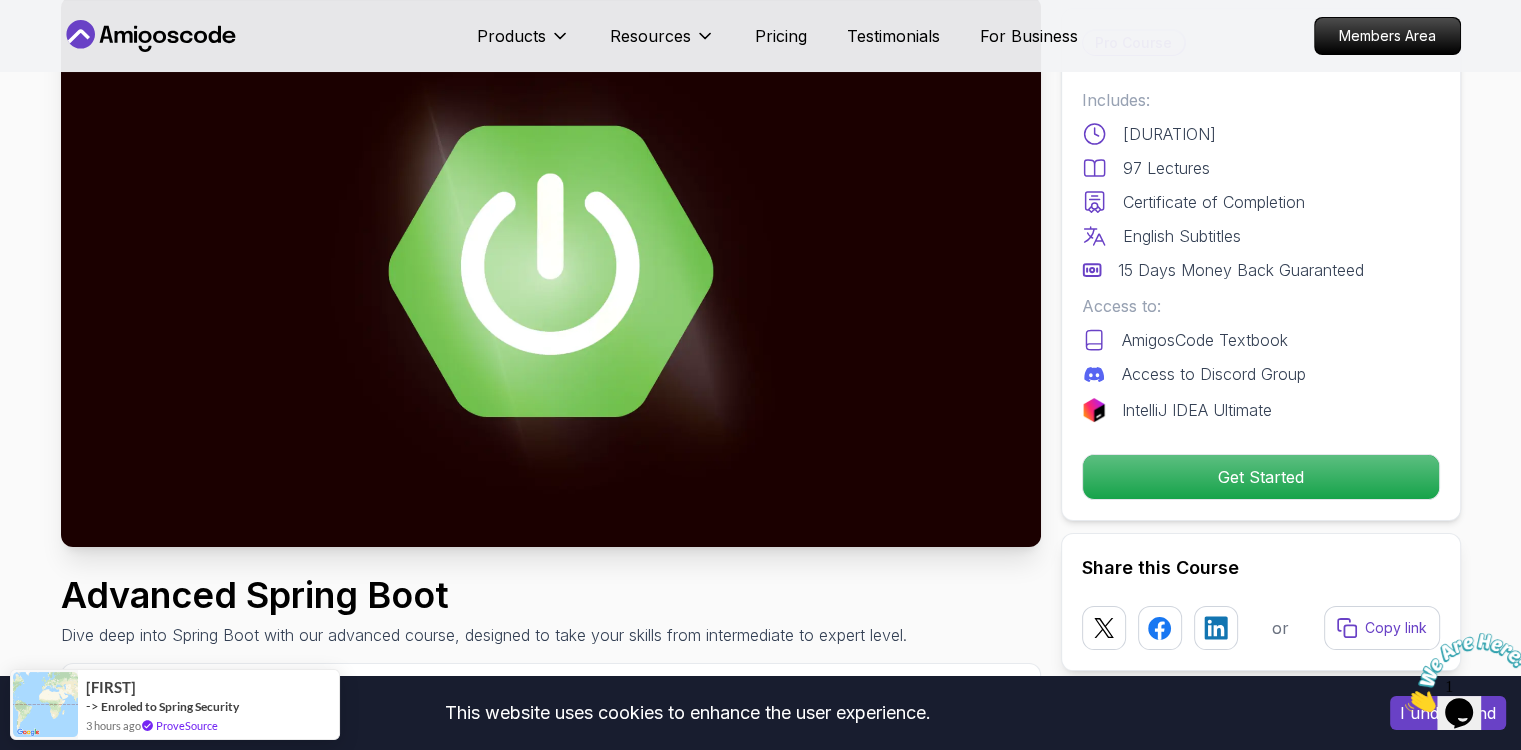 scroll, scrollTop: 0, scrollLeft: 0, axis: both 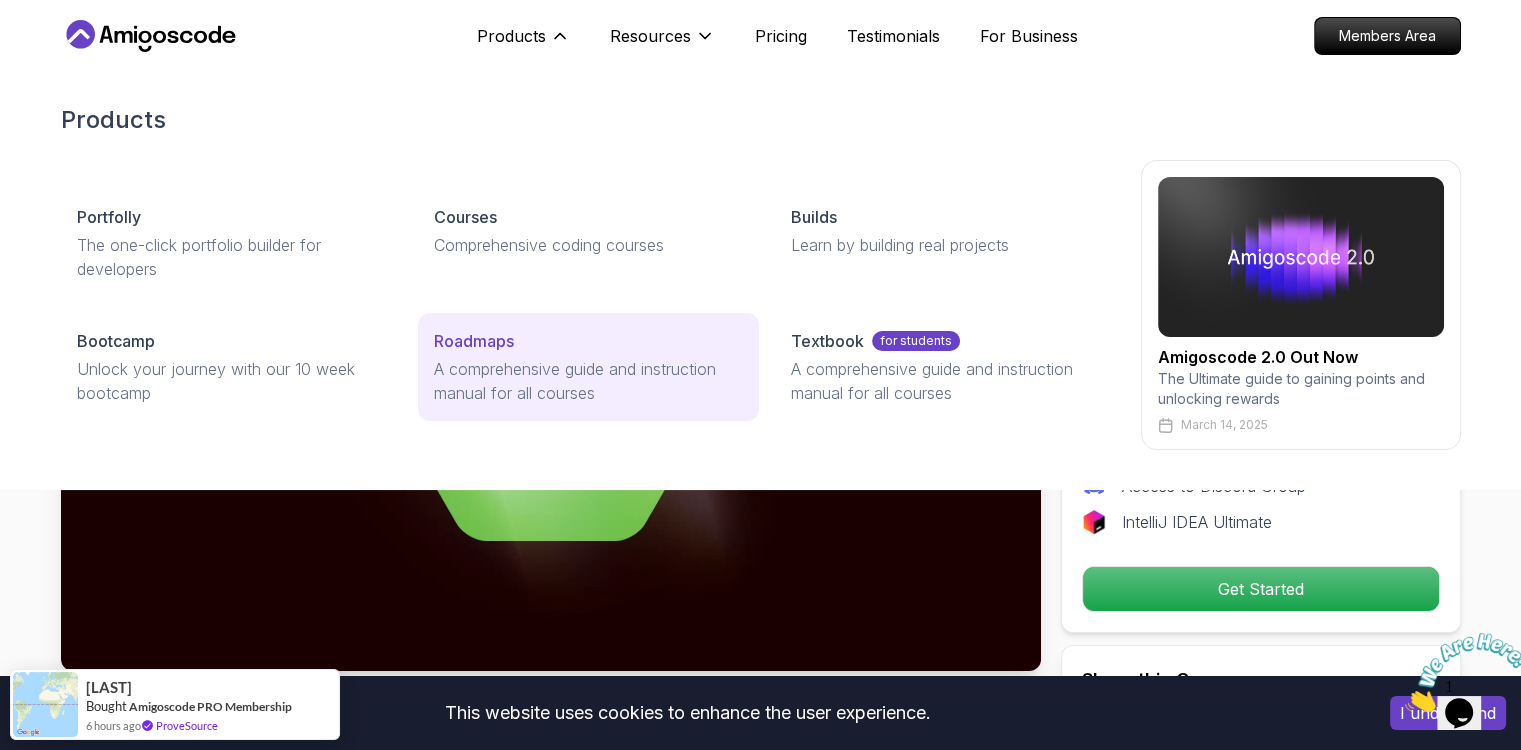 click on "A comprehensive guide and instruction manual for all courses" at bounding box center [588, 381] 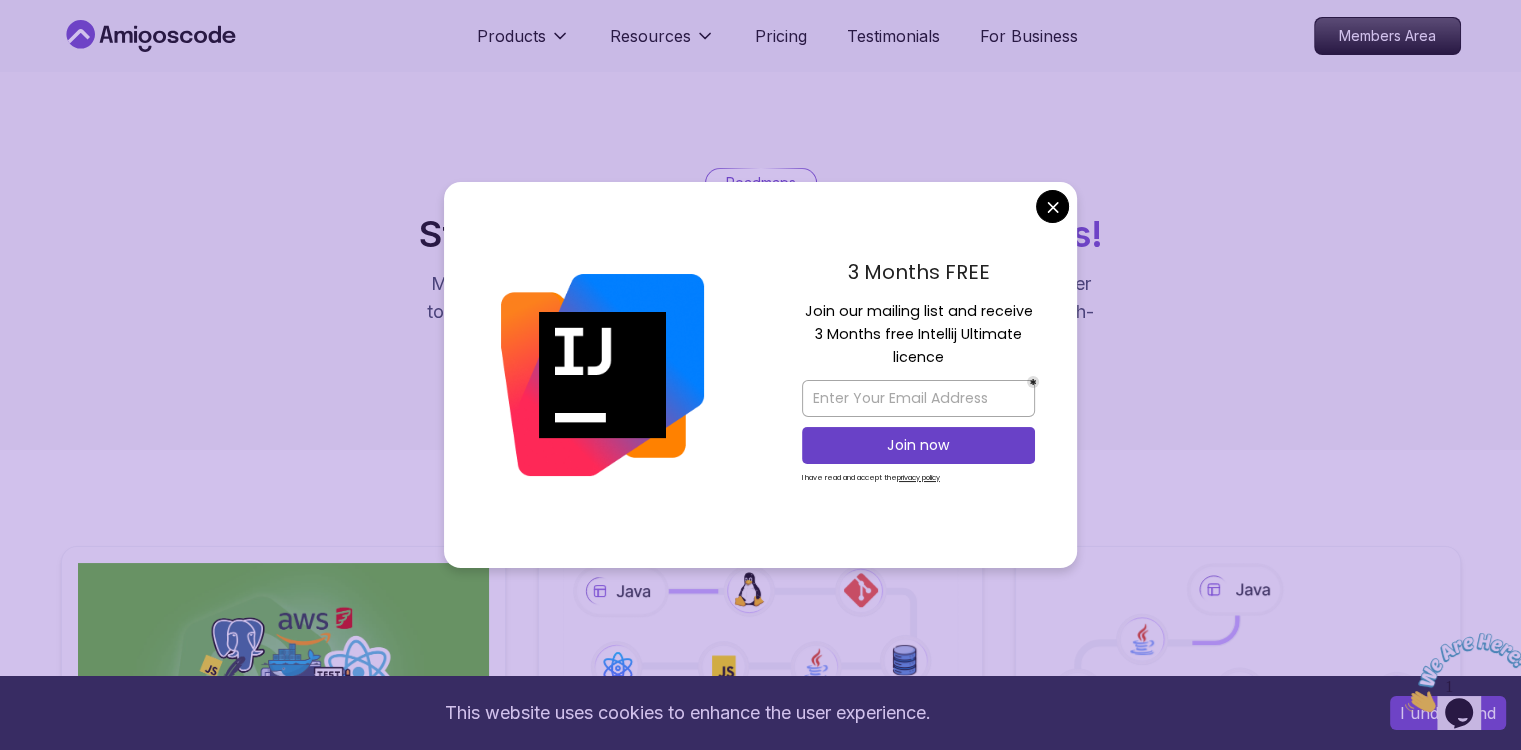 scroll, scrollTop: 400, scrollLeft: 0, axis: vertical 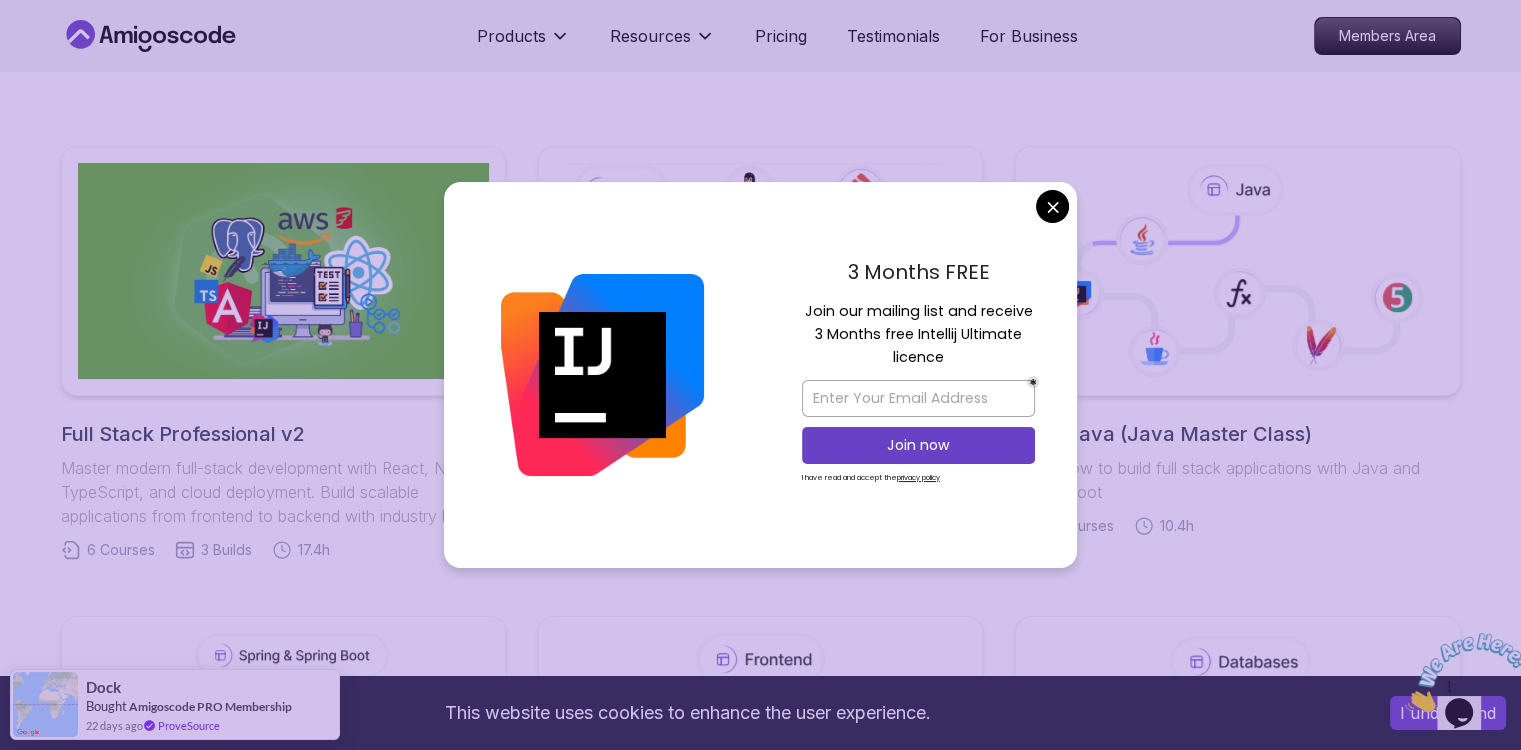 click on "3 Months FREE Join our mailing list and receive 3 Months free Intellij Ultimate licence Join now I have read and accept the  privacy policy" at bounding box center [760, 375] 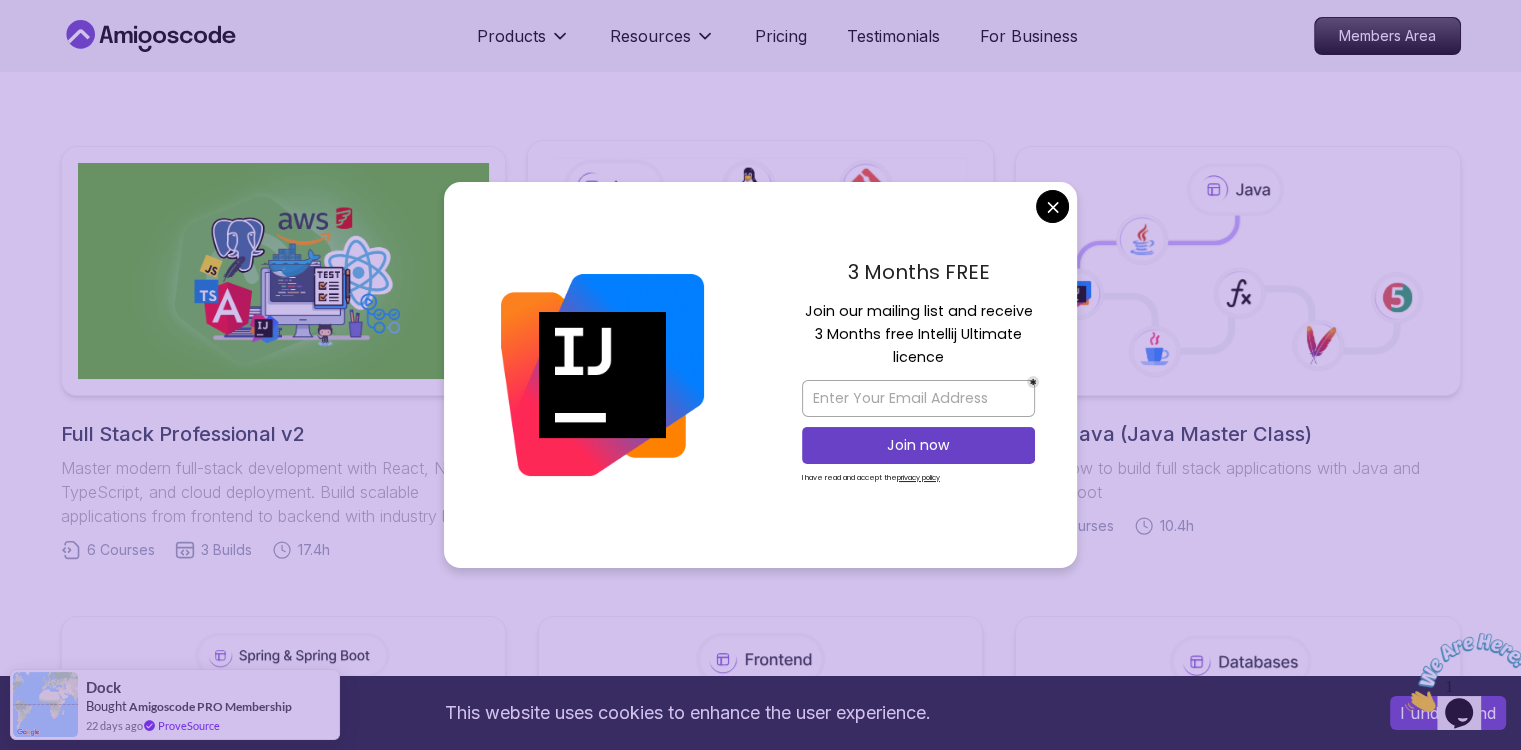 drag, startPoint x: 1066, startPoint y: 199, endPoint x: 921, endPoint y: 279, distance: 165.60495 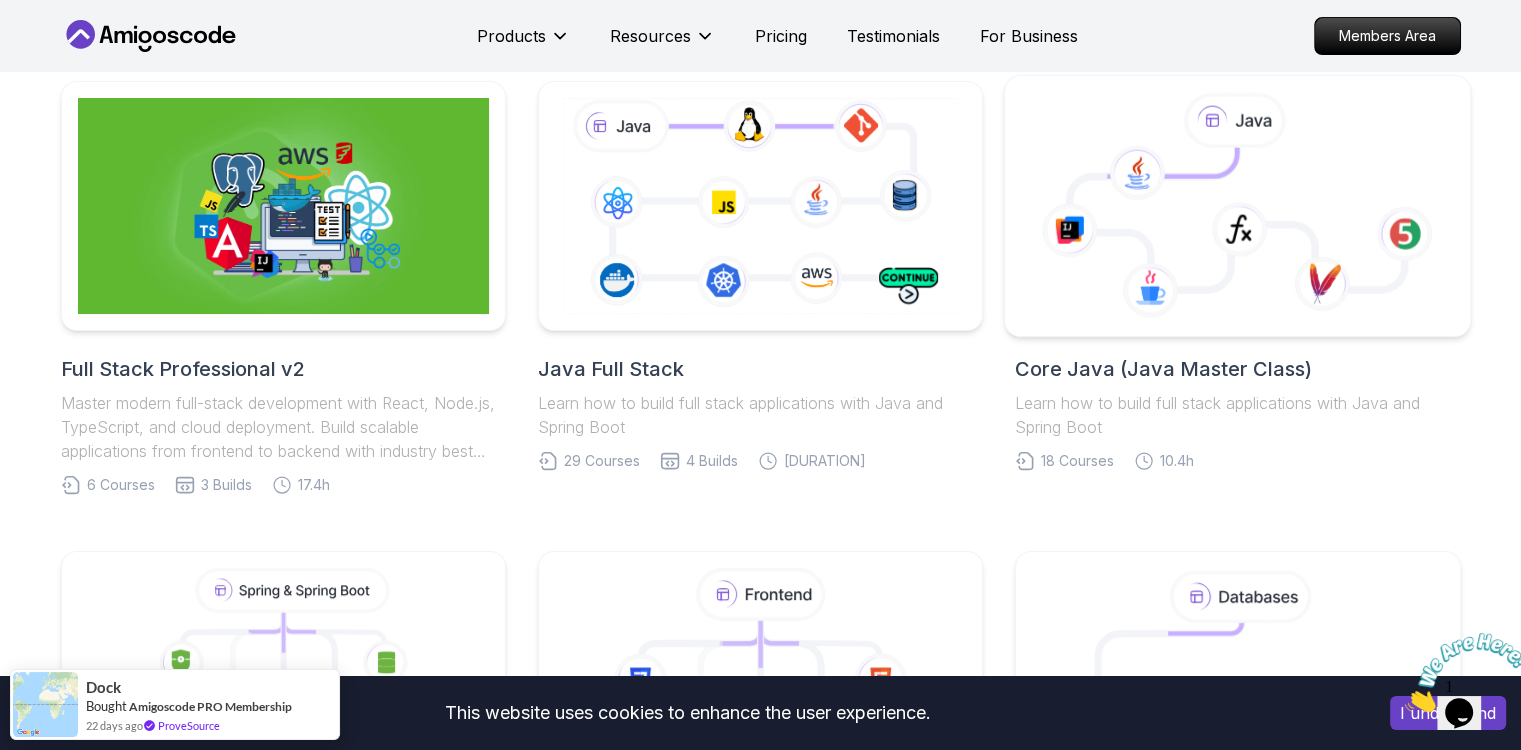scroll, scrollTop: 512, scrollLeft: 0, axis: vertical 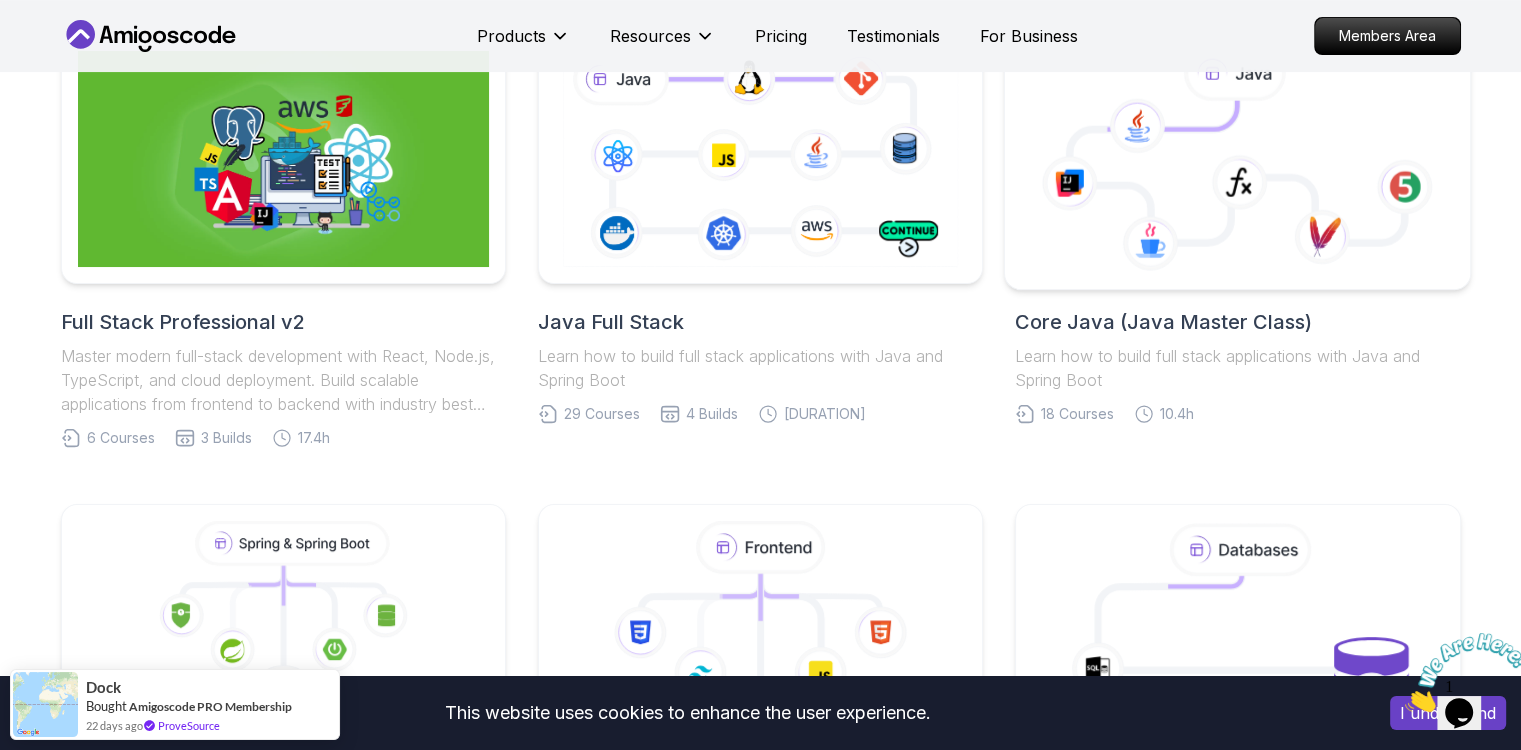click 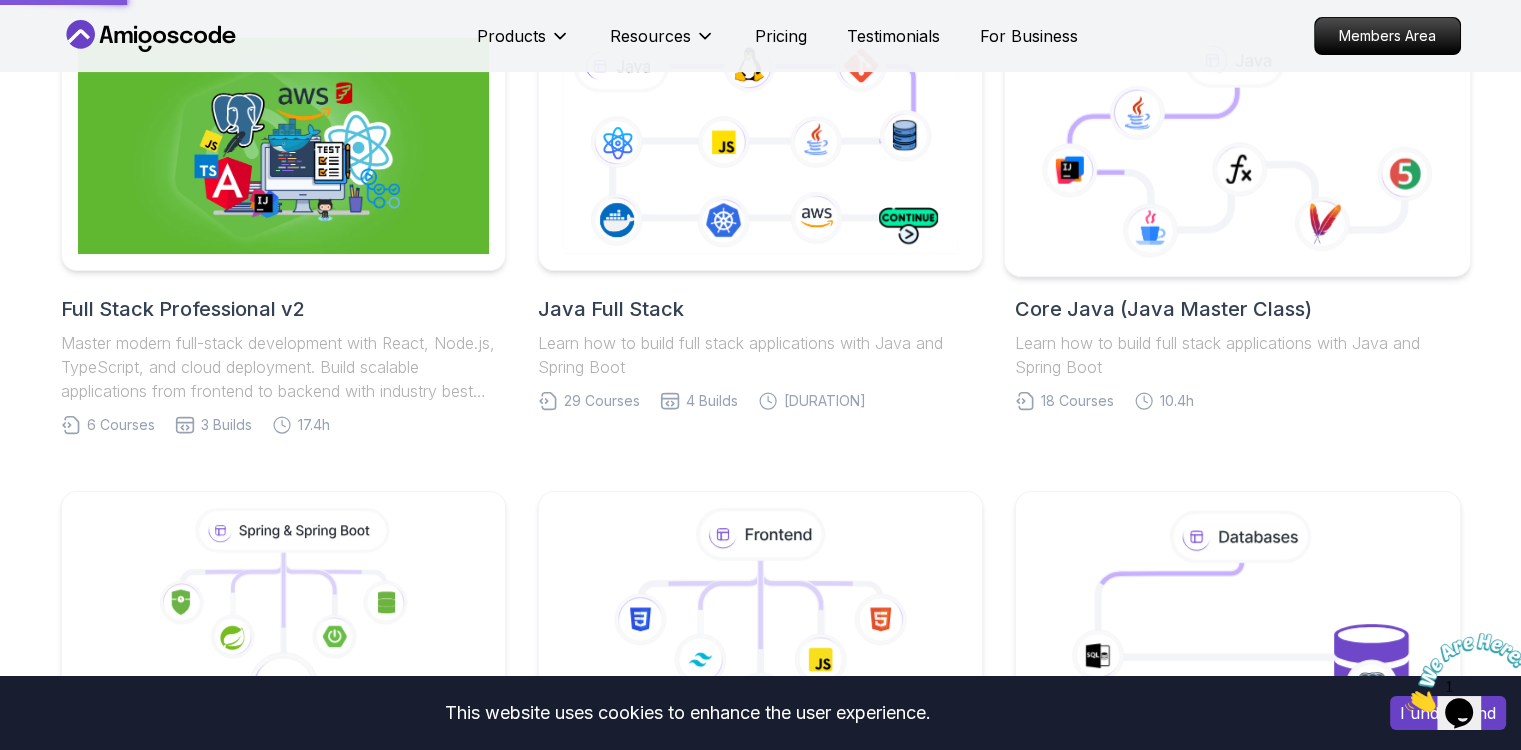 scroll, scrollTop: 512, scrollLeft: 0, axis: vertical 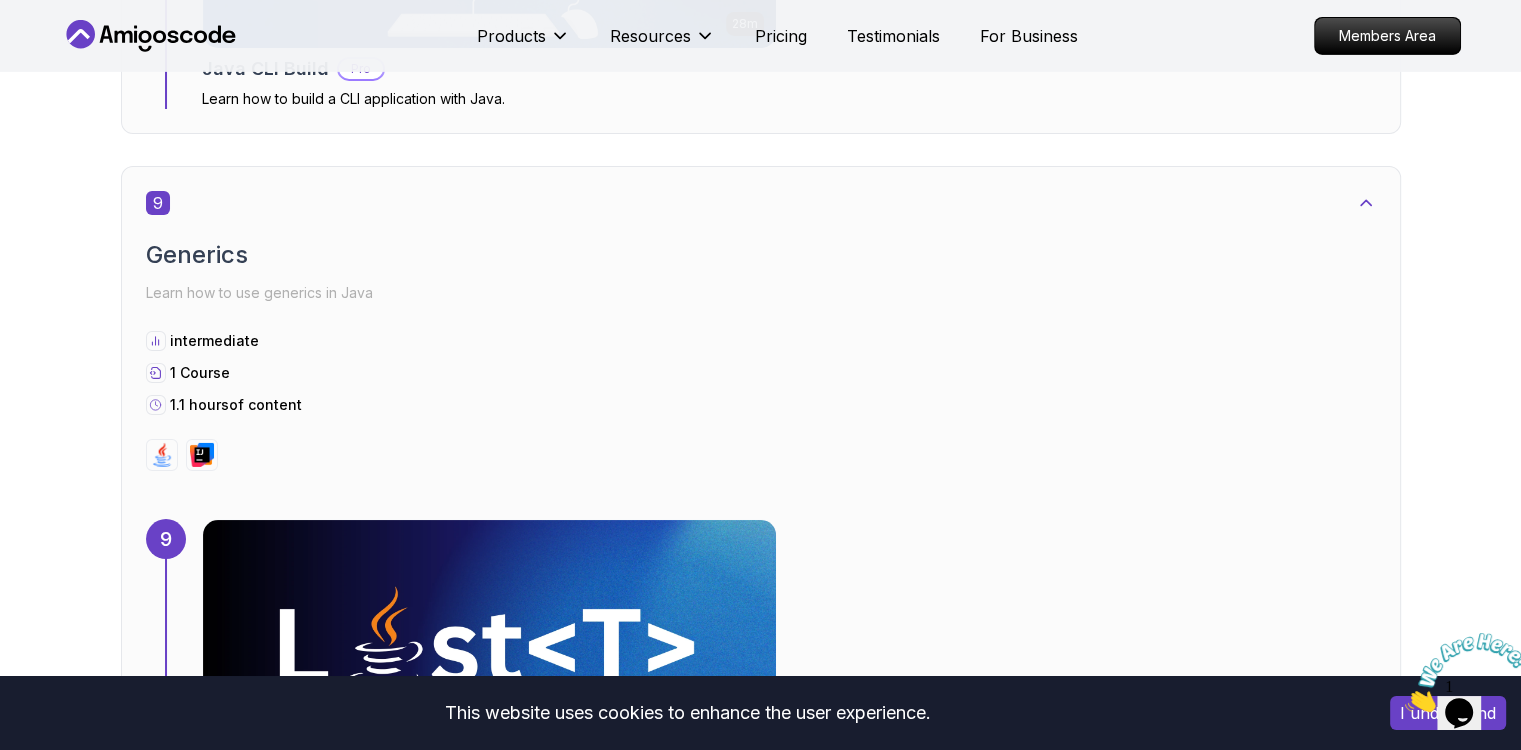 click on "Pro" at bounding box center (361, 5403) 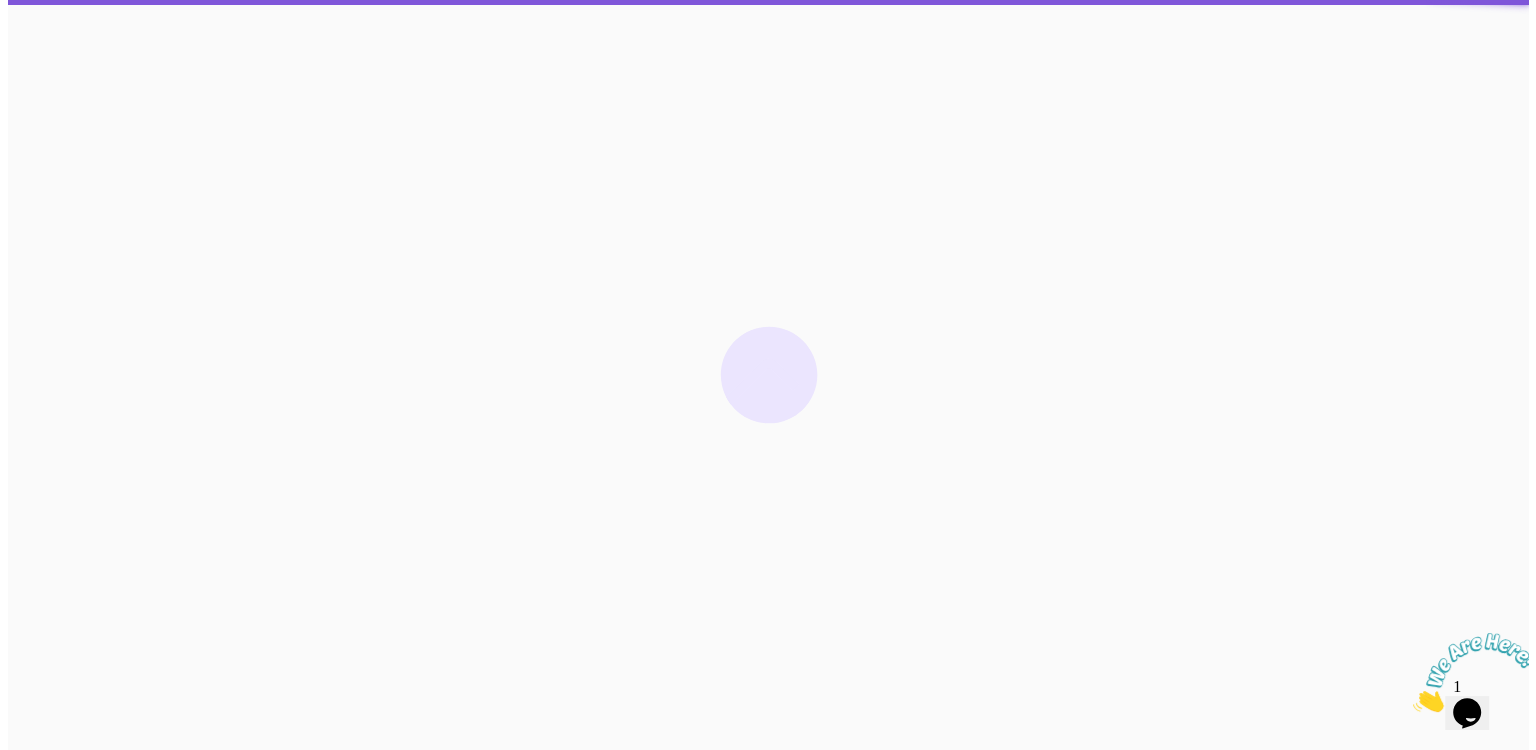 scroll, scrollTop: 0, scrollLeft: 0, axis: both 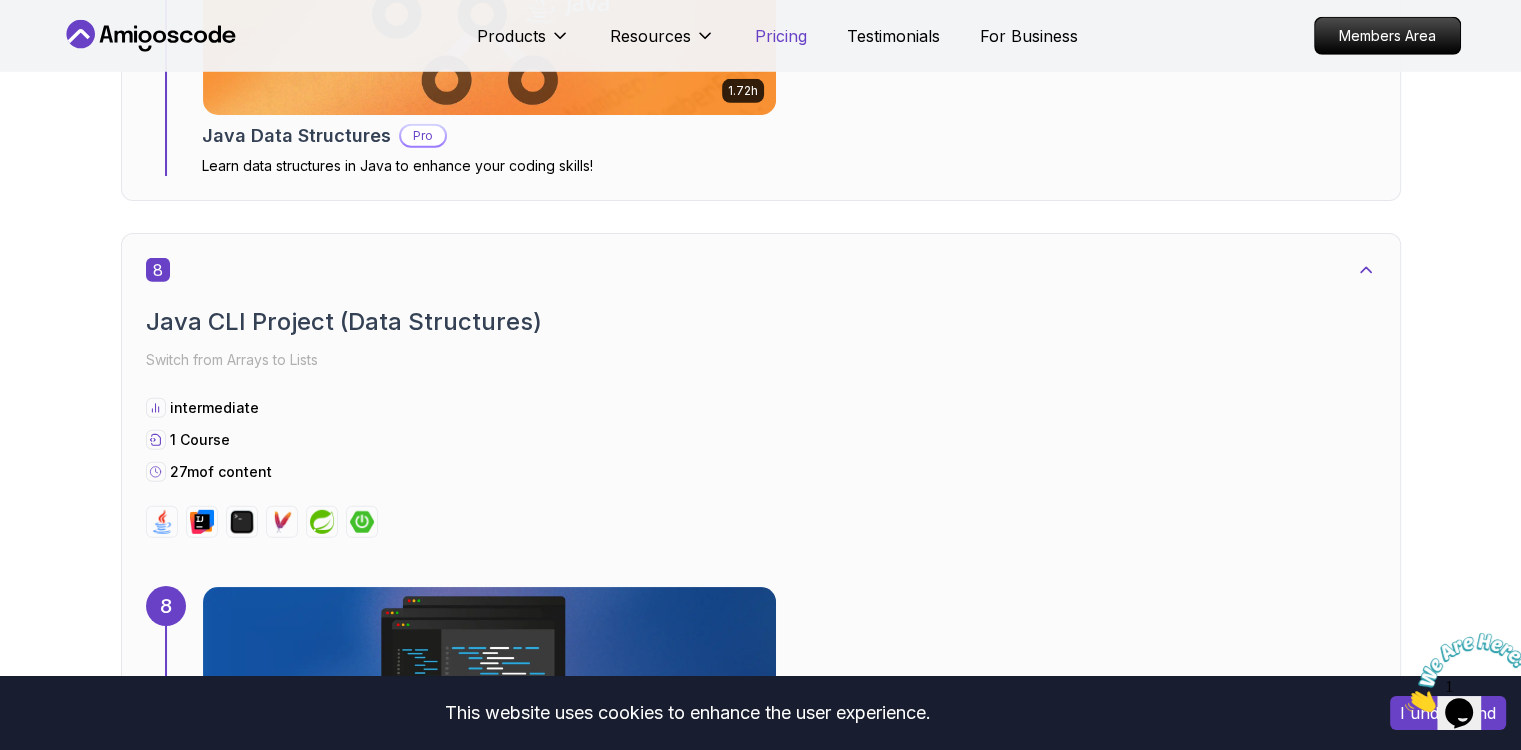 click on "Pricing" at bounding box center (781, 36) 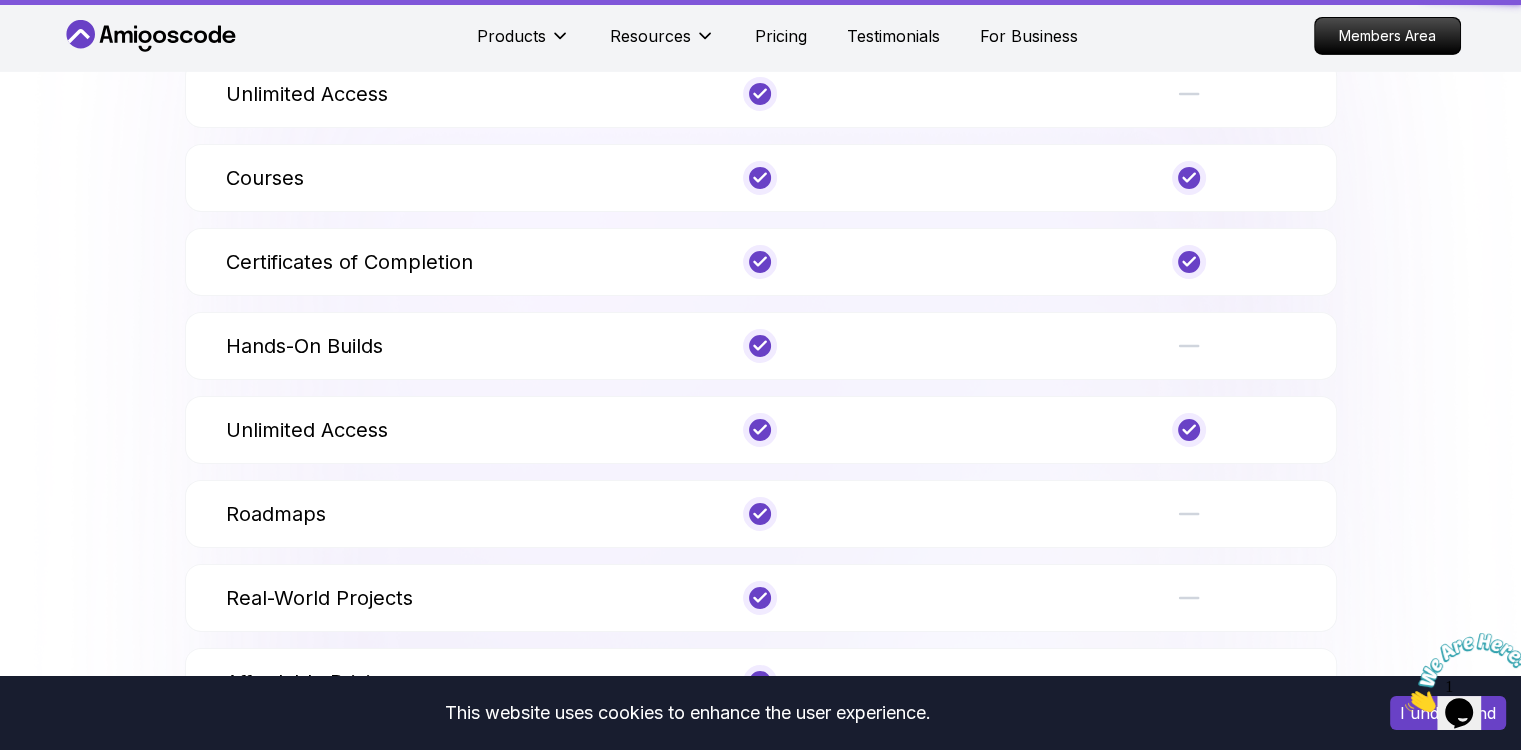 scroll, scrollTop: 4277, scrollLeft: 0, axis: vertical 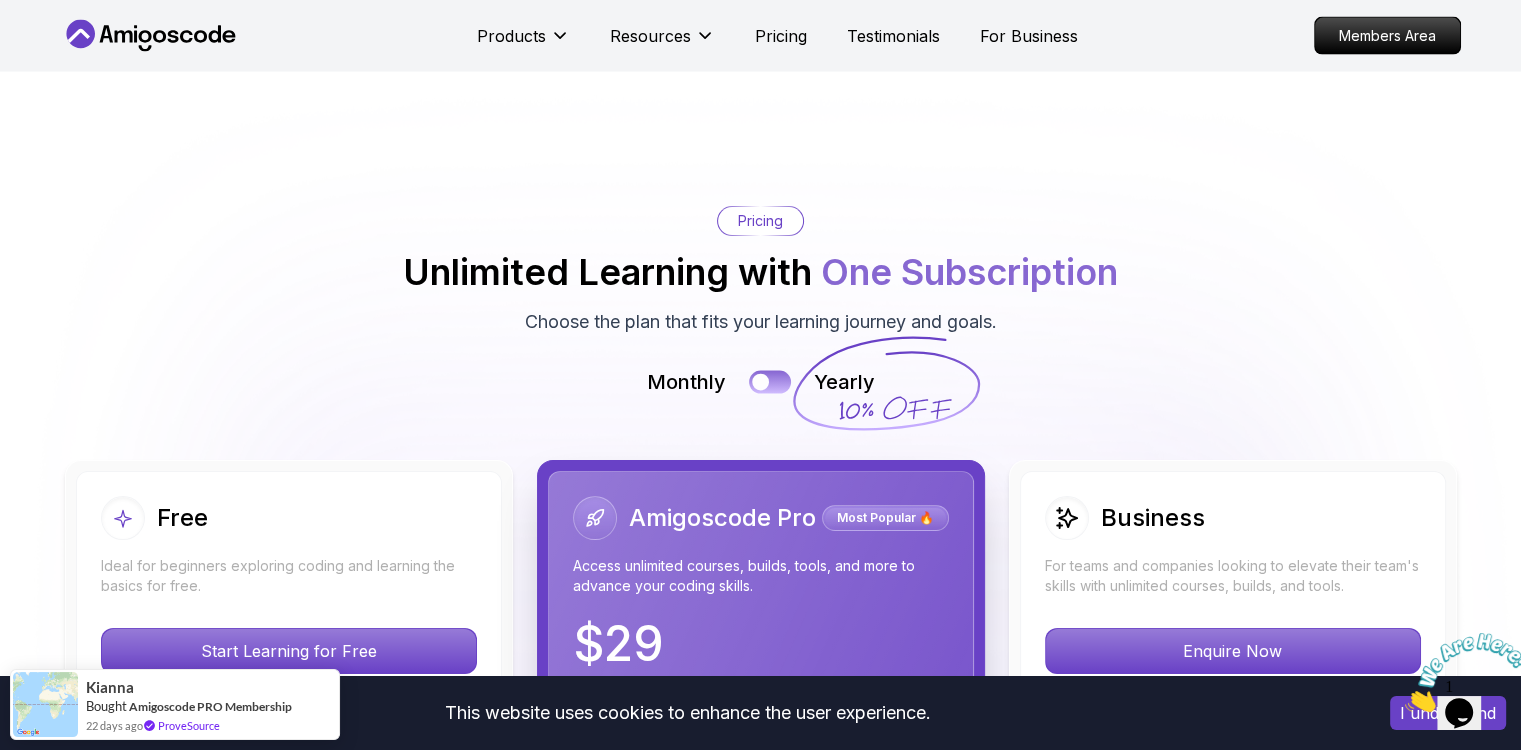 click at bounding box center (770, 382) 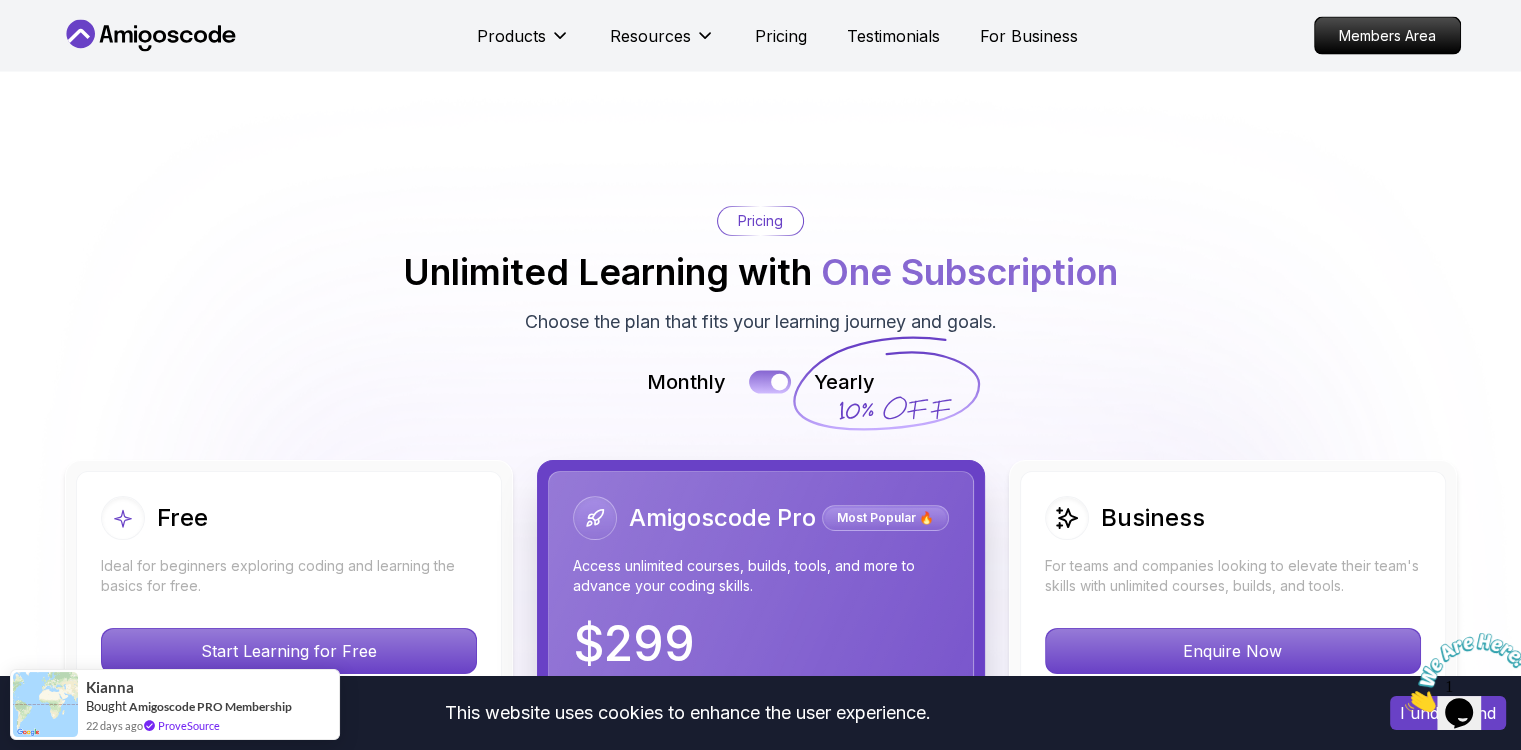 click at bounding box center [779, 382] 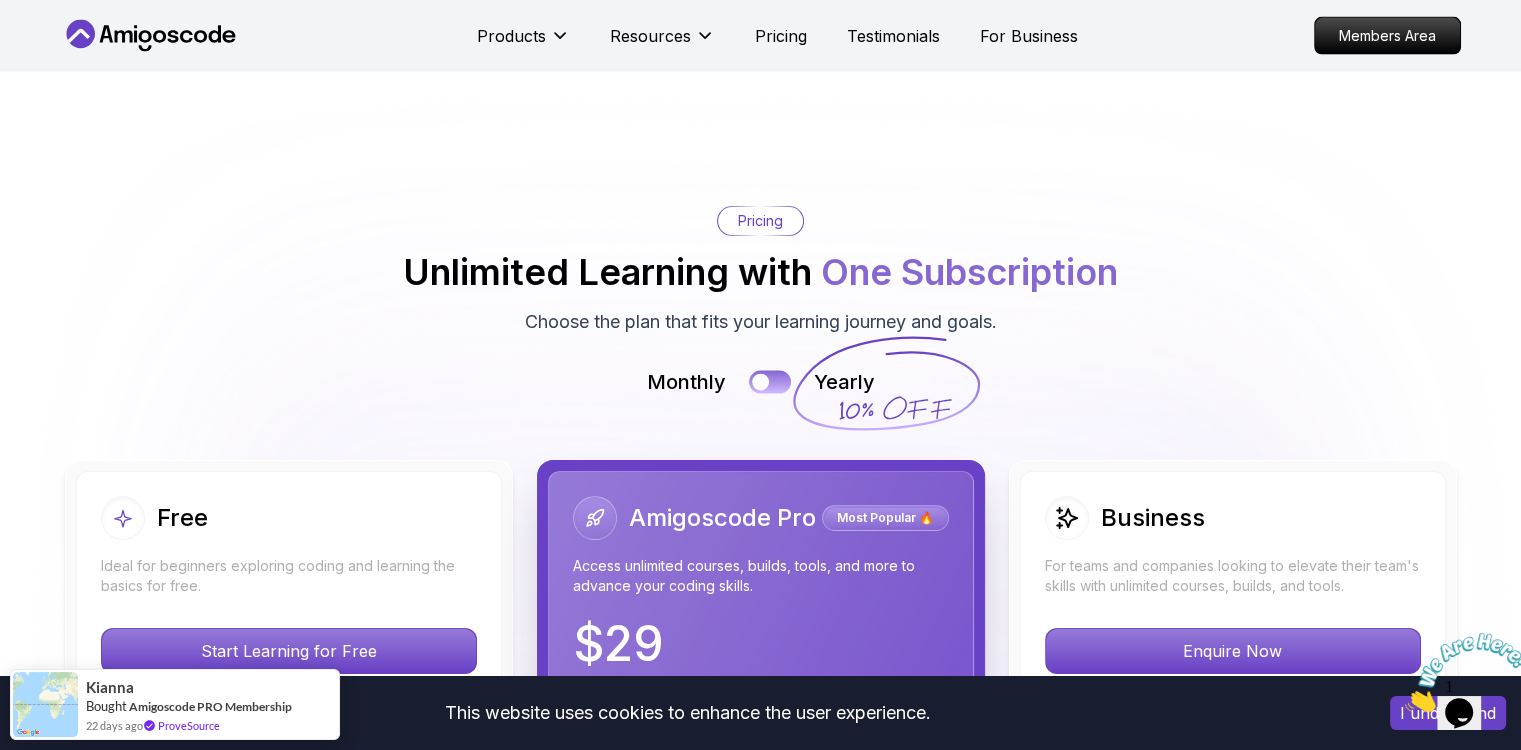click at bounding box center [770, 382] 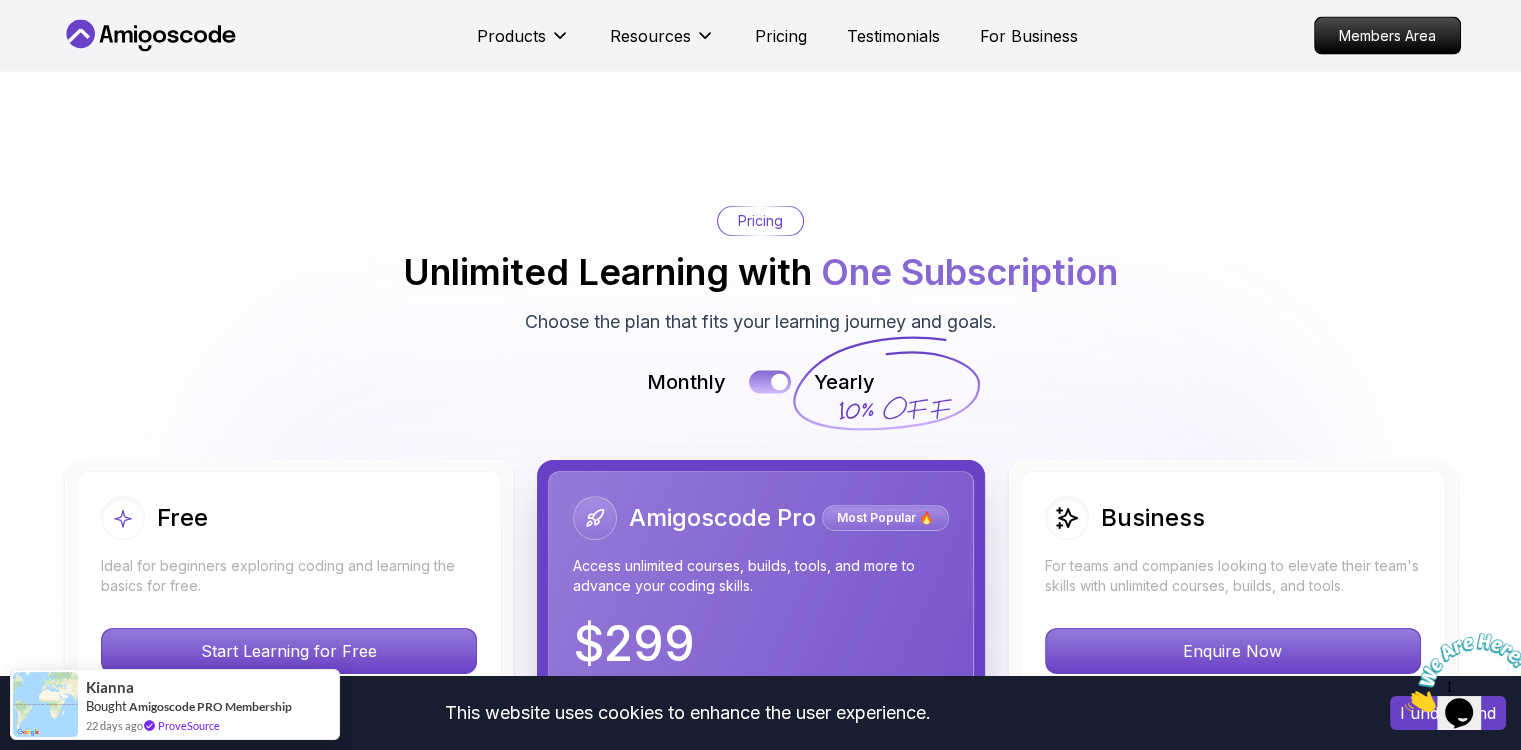 click at bounding box center (779, 382) 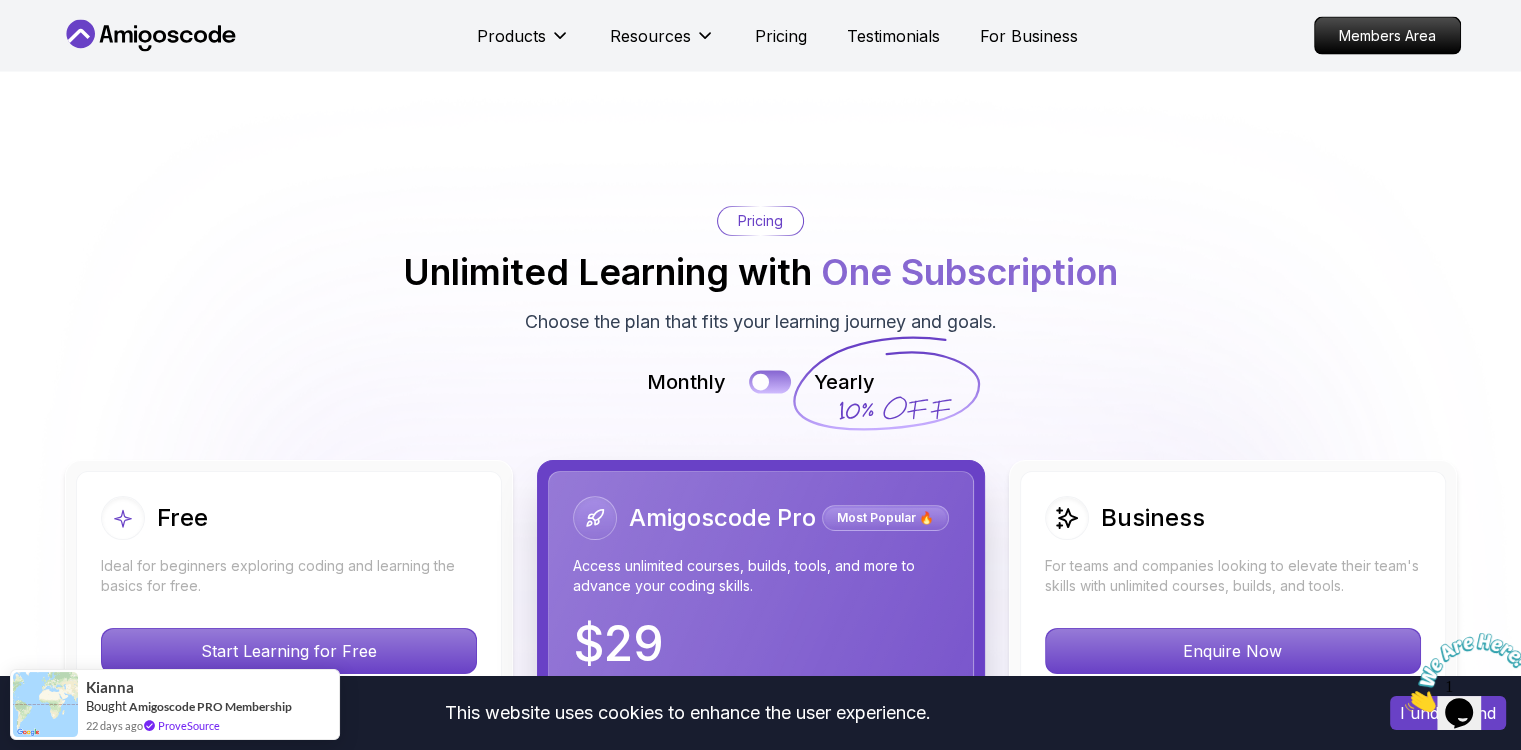 click at bounding box center [770, 382] 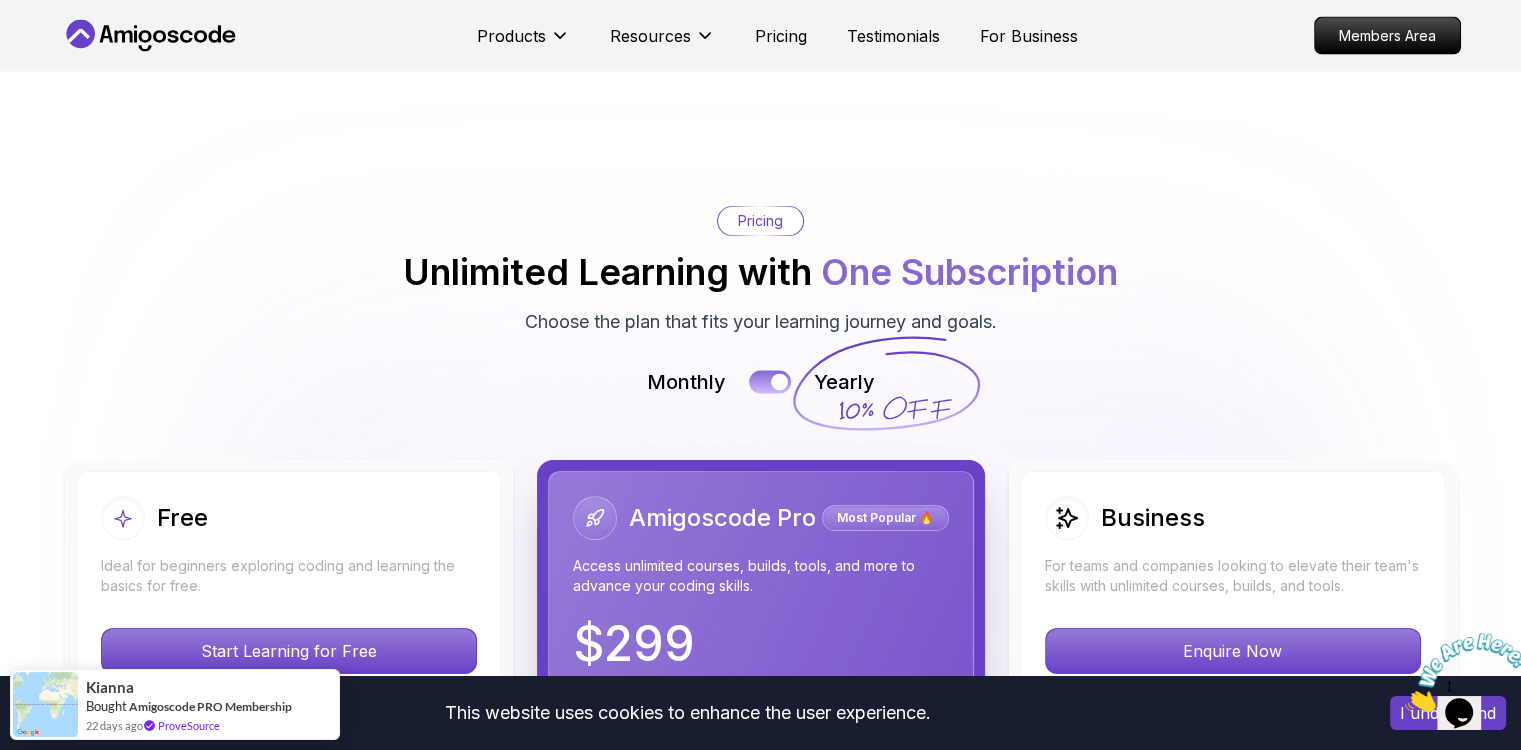 click at bounding box center [779, 382] 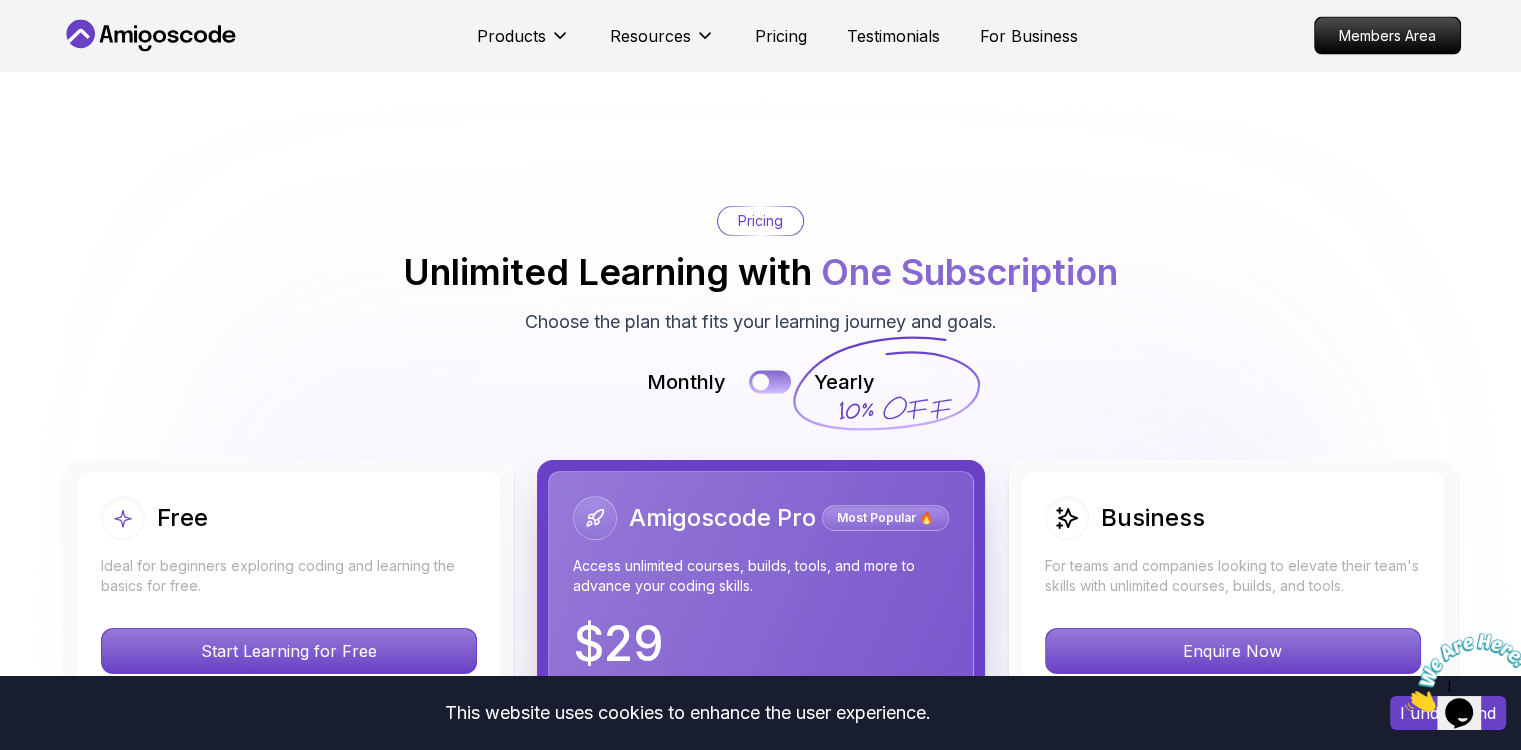 click at bounding box center [770, 382] 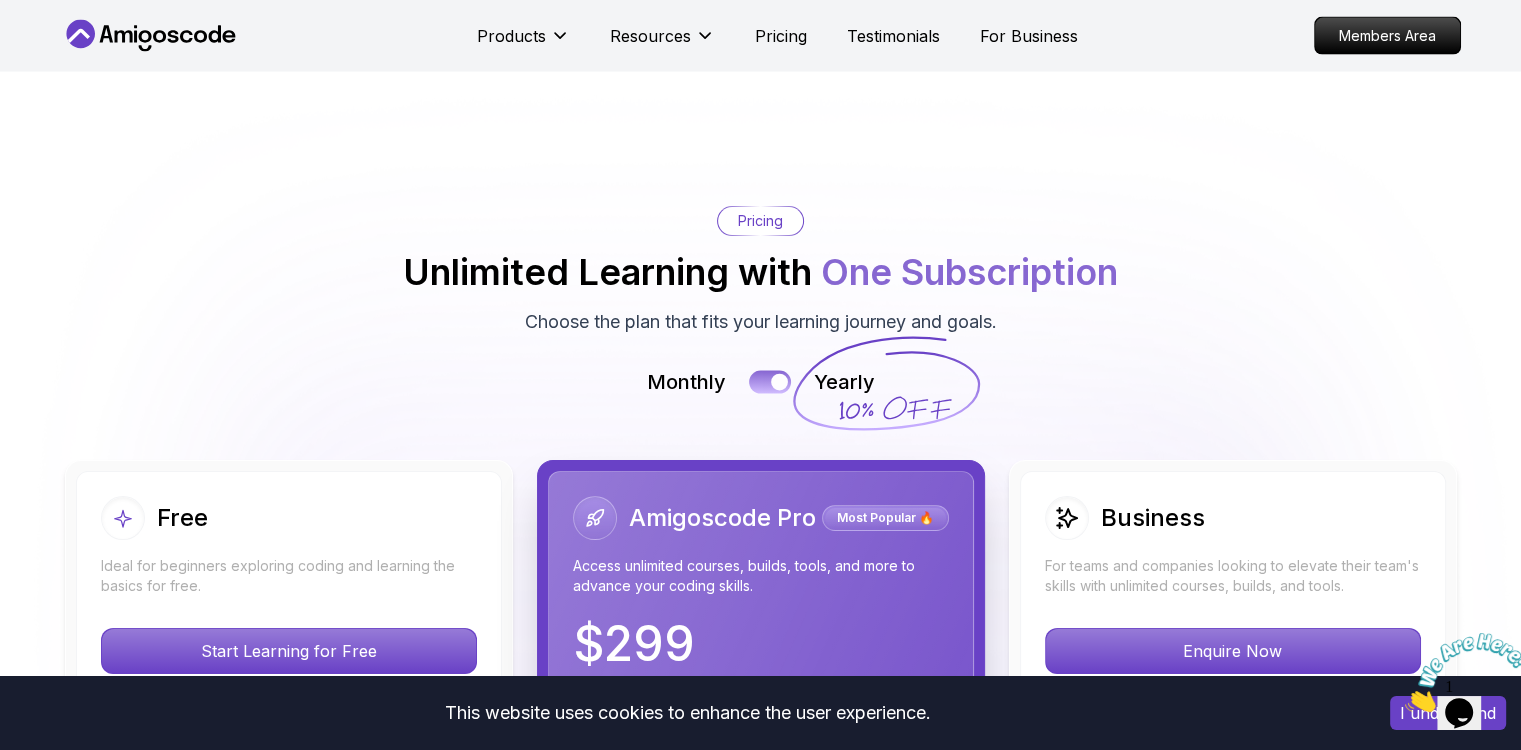 click at bounding box center [779, 382] 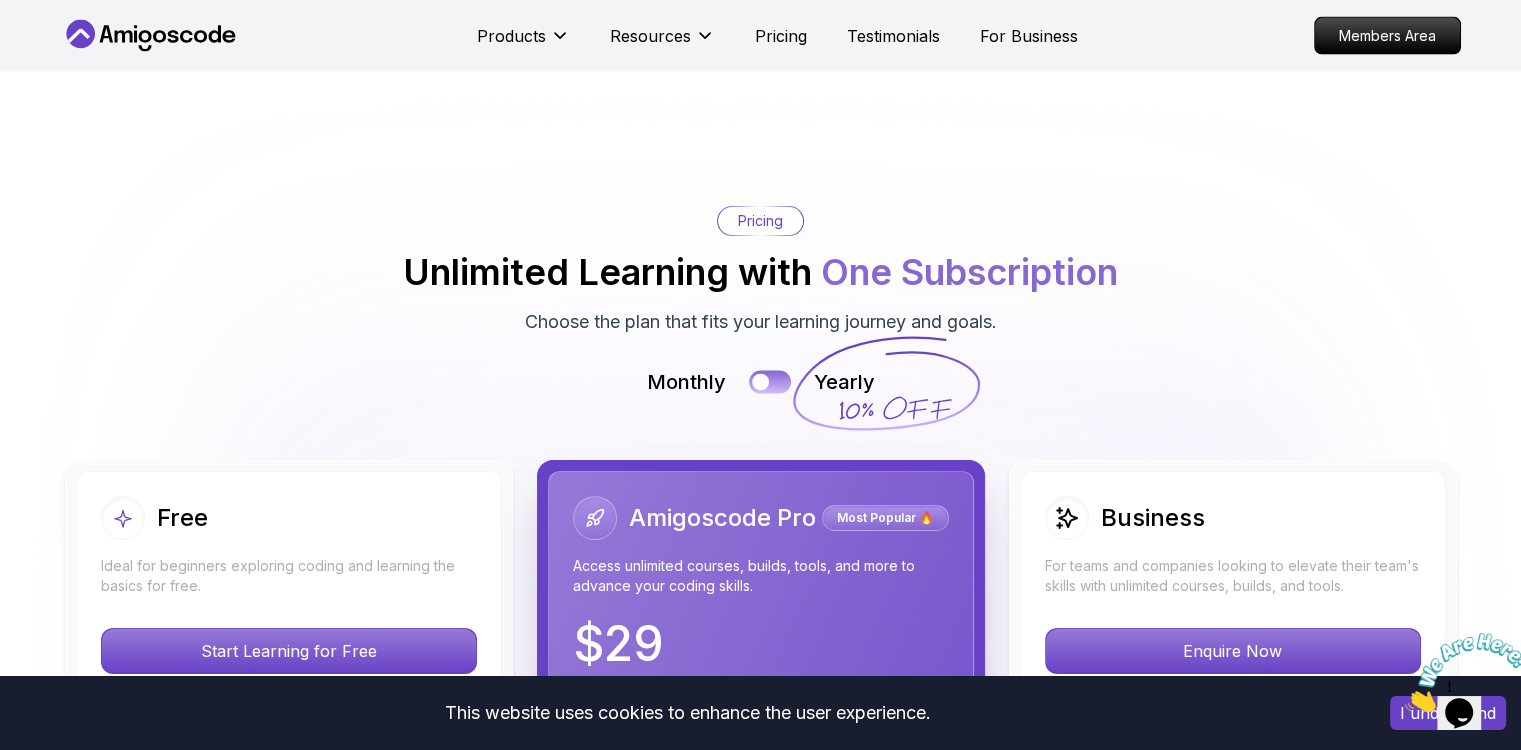 click at bounding box center (770, 382) 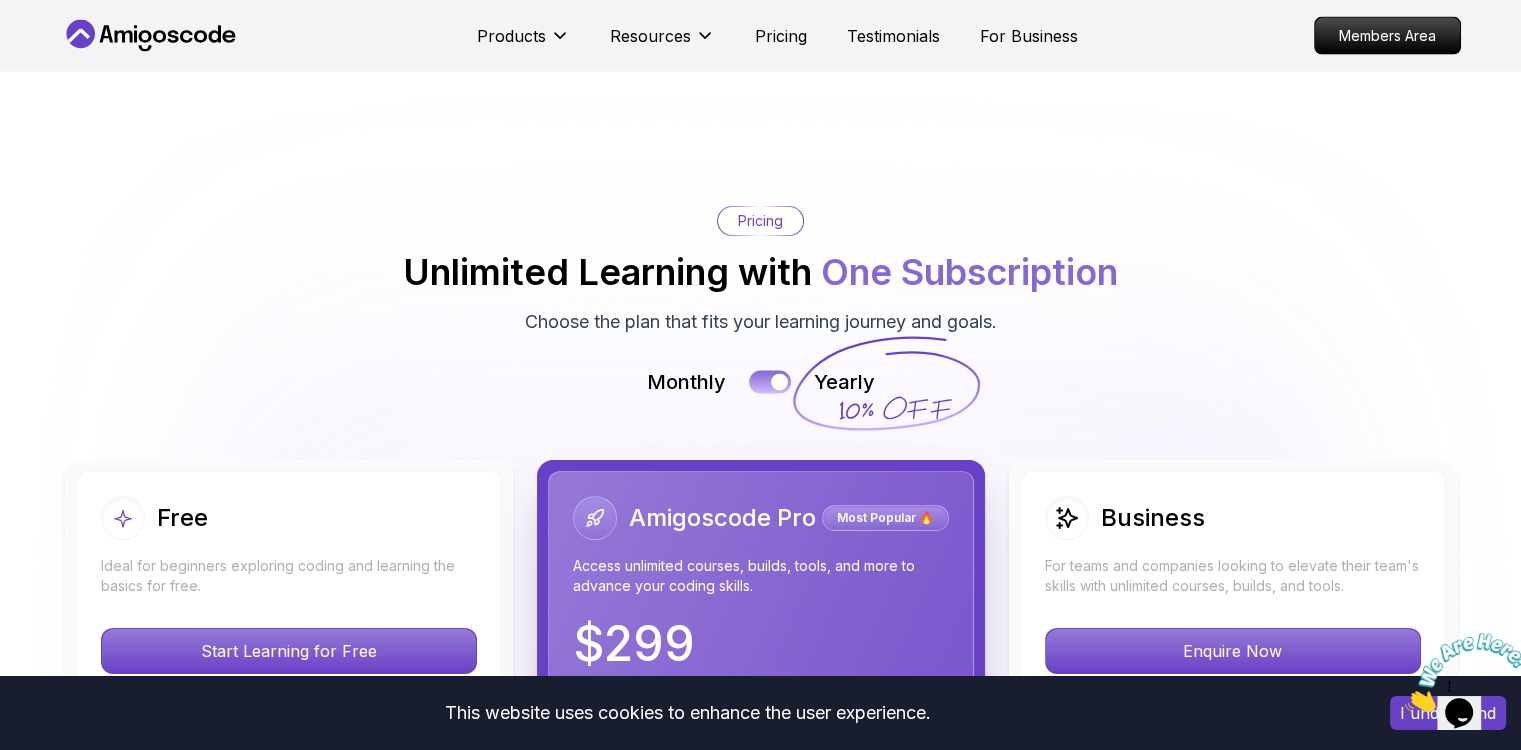 click at bounding box center (779, 382) 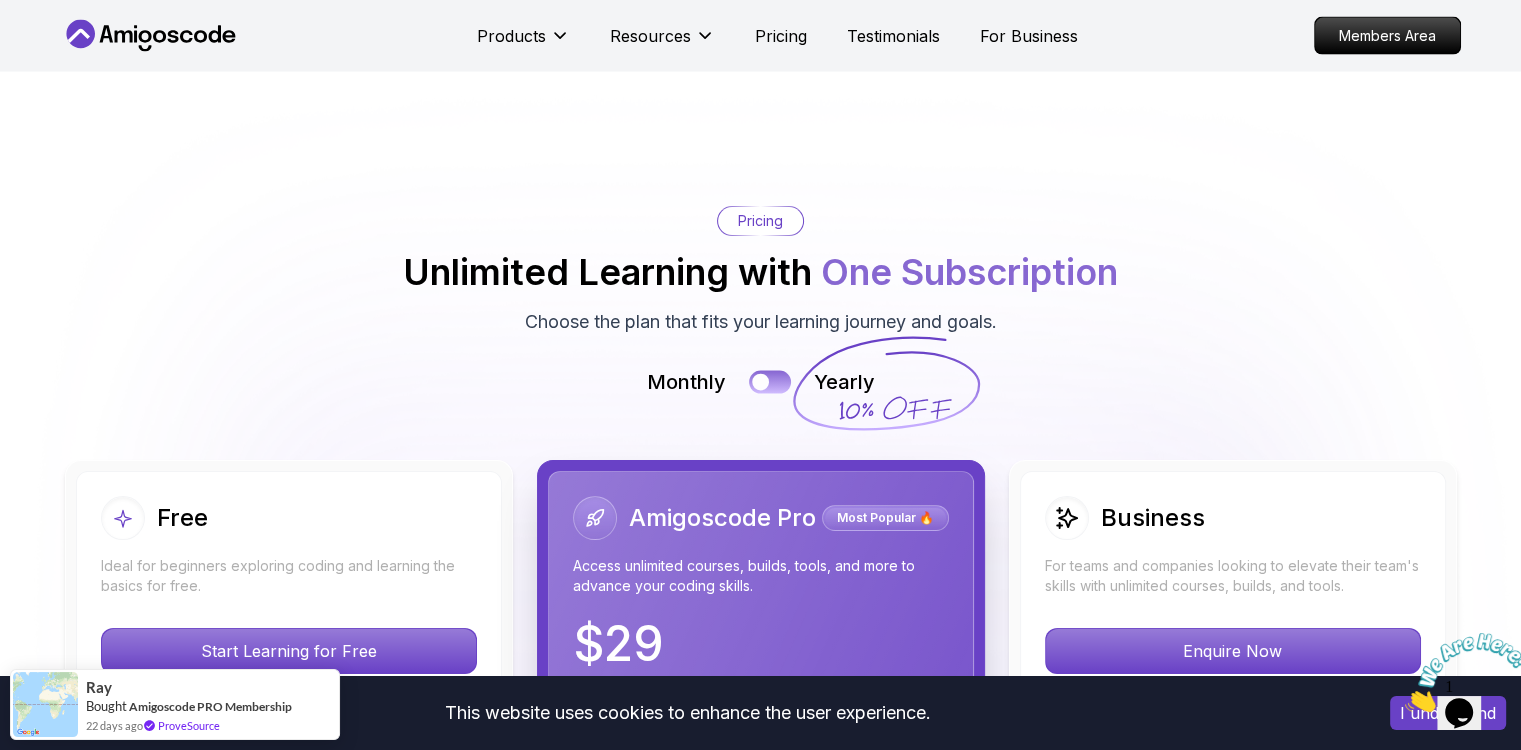 click at bounding box center (770, 382) 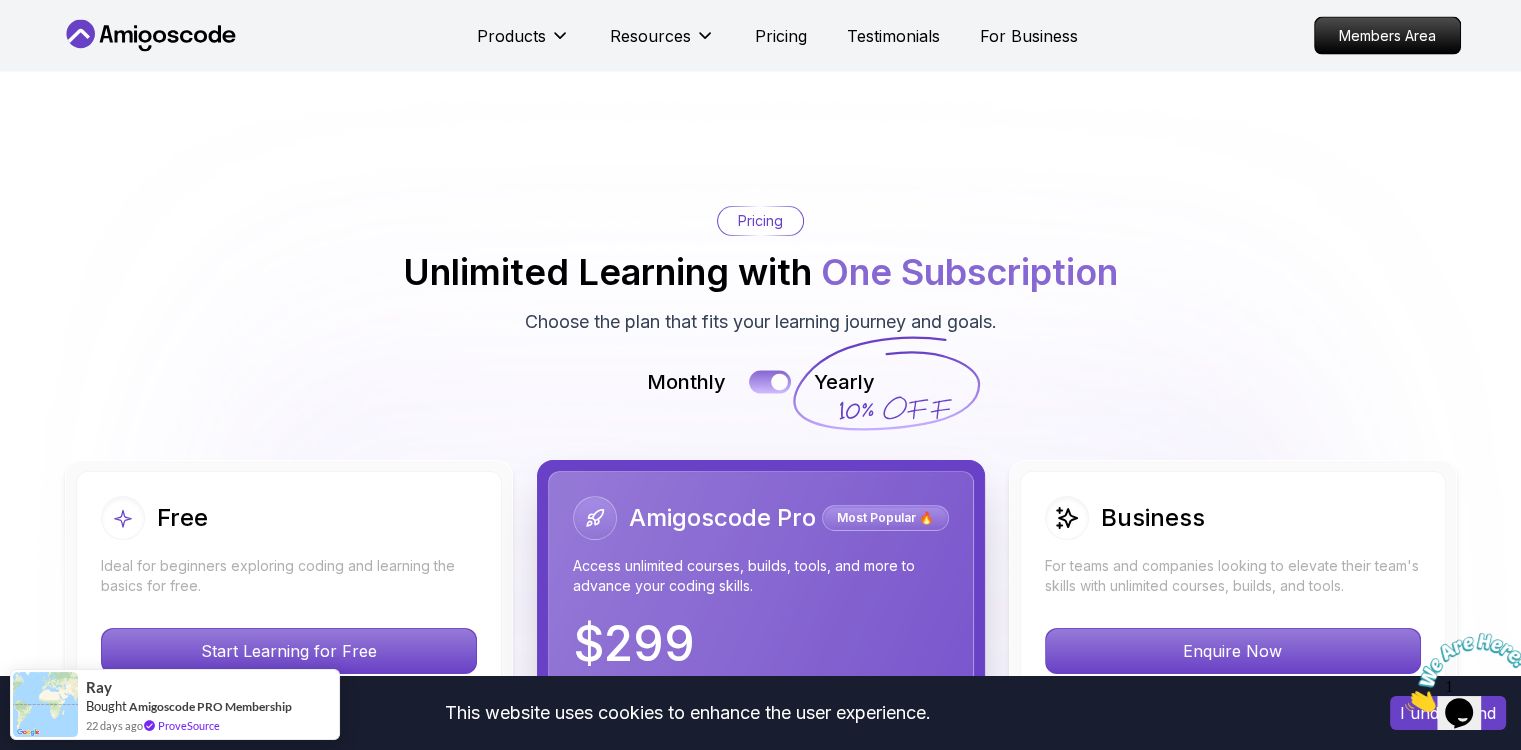 click at bounding box center (779, 382) 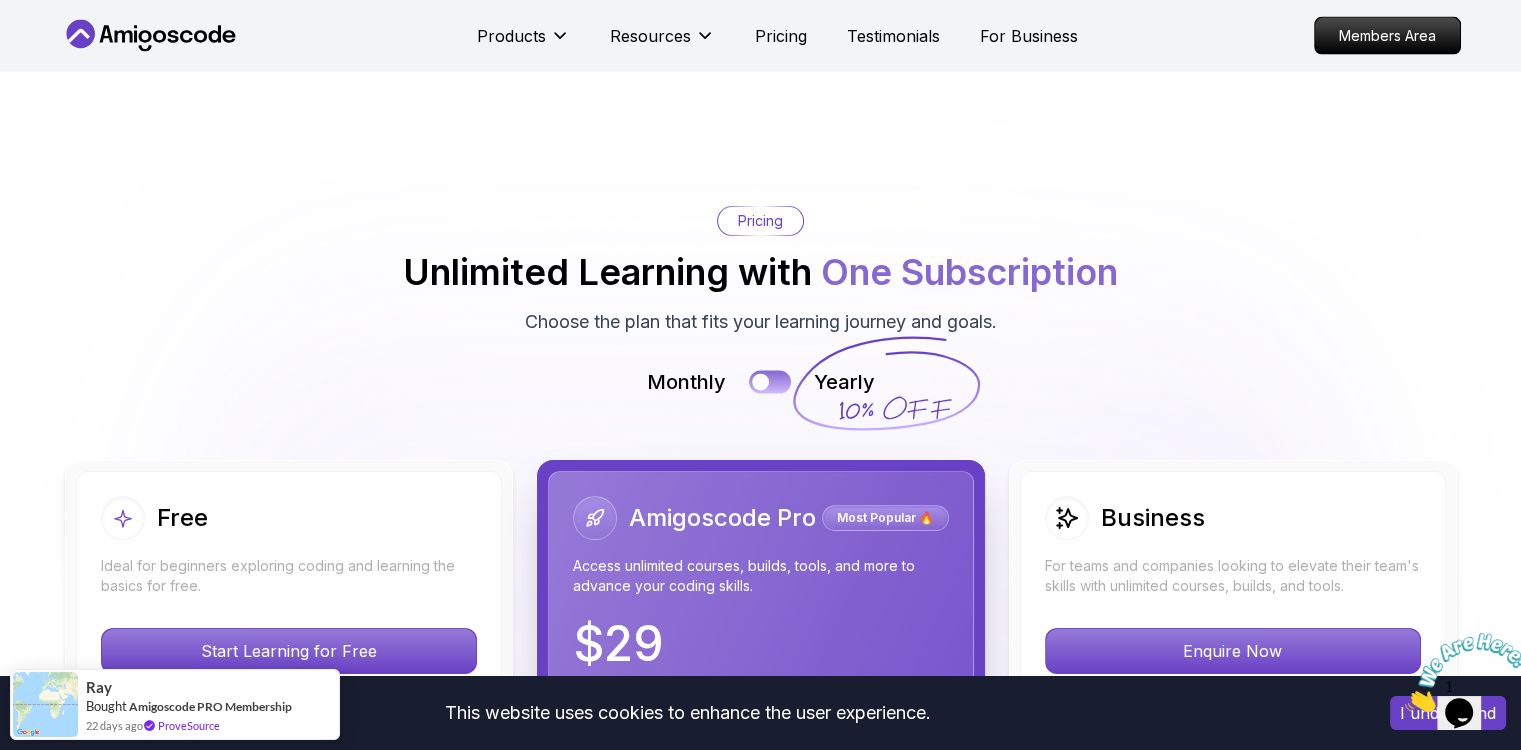 click at bounding box center (770, 382) 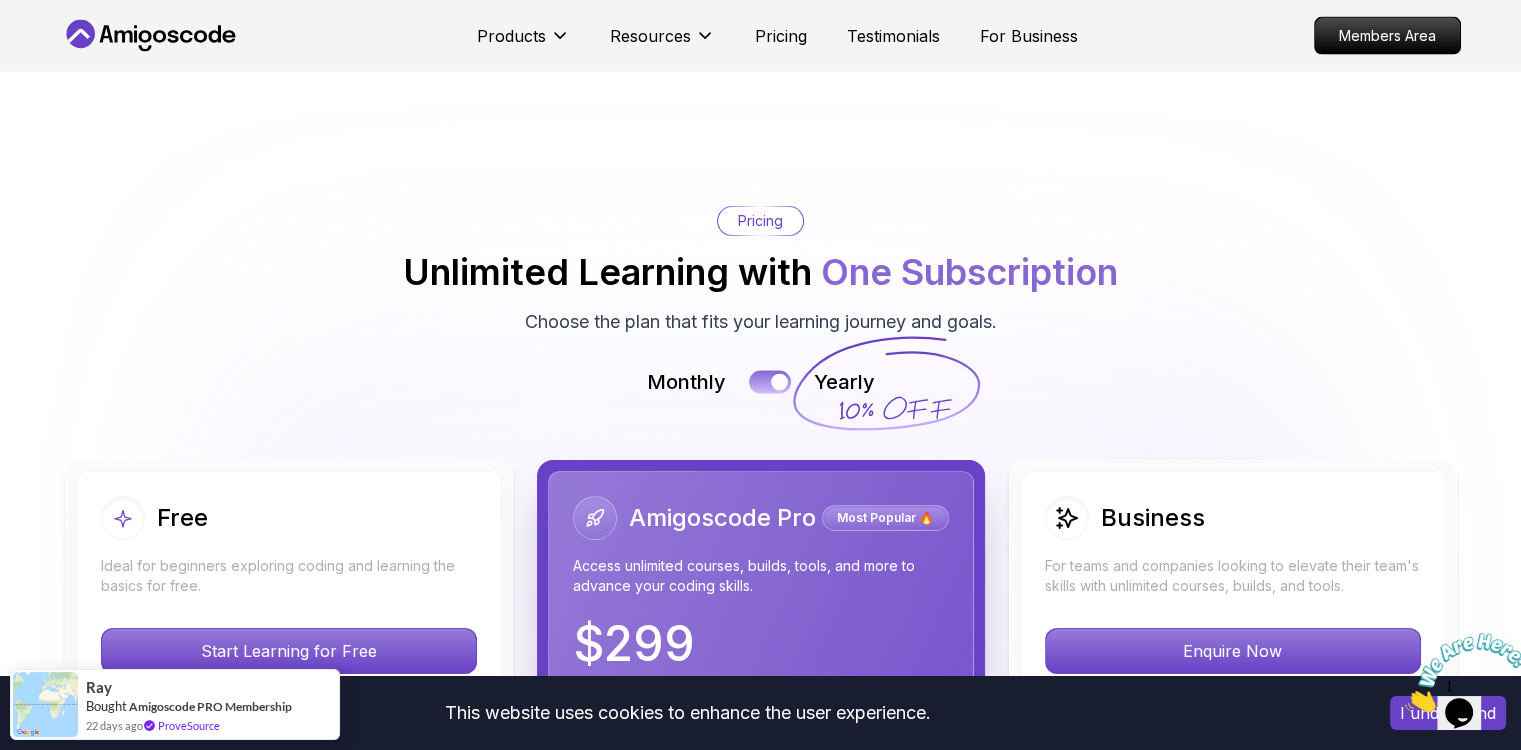 click at bounding box center [779, 382] 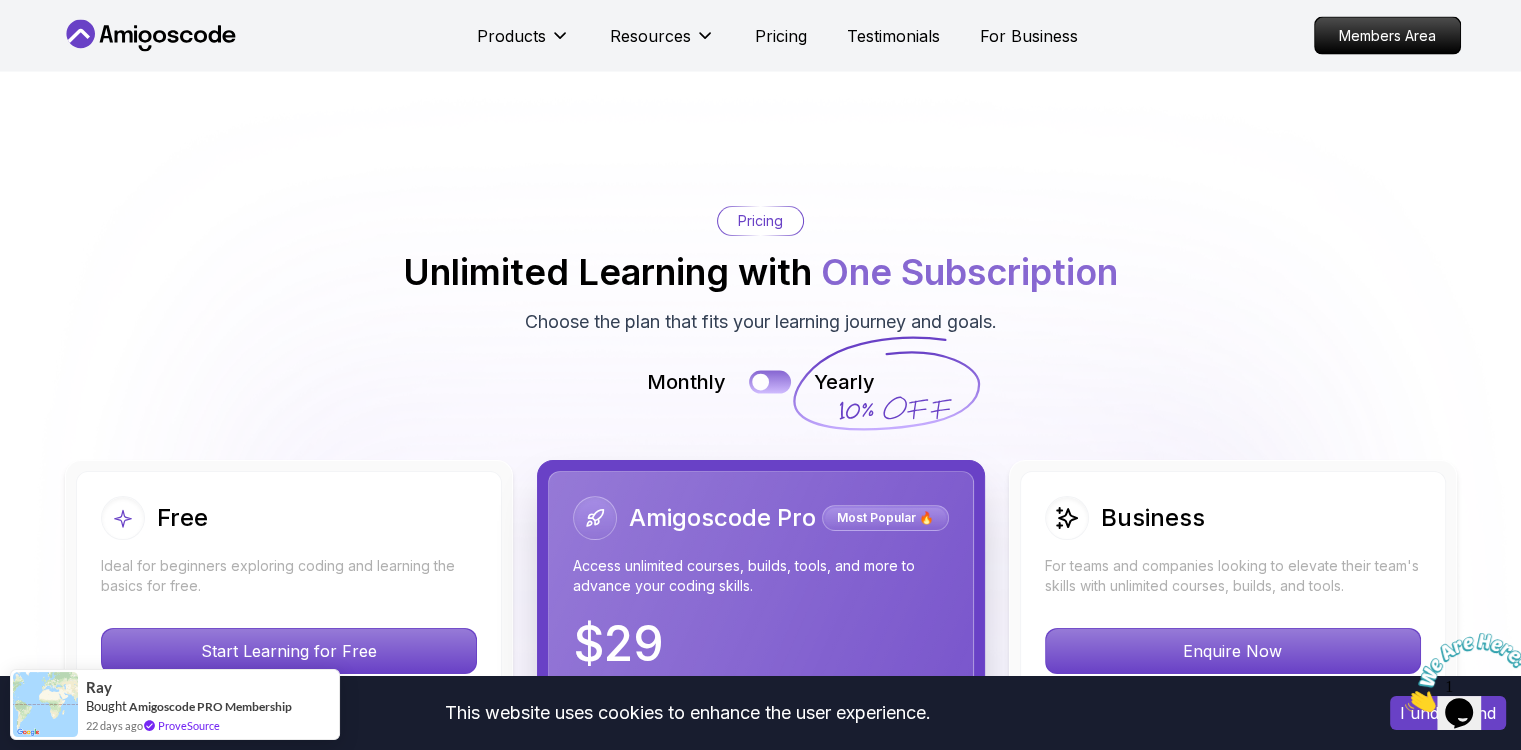 type 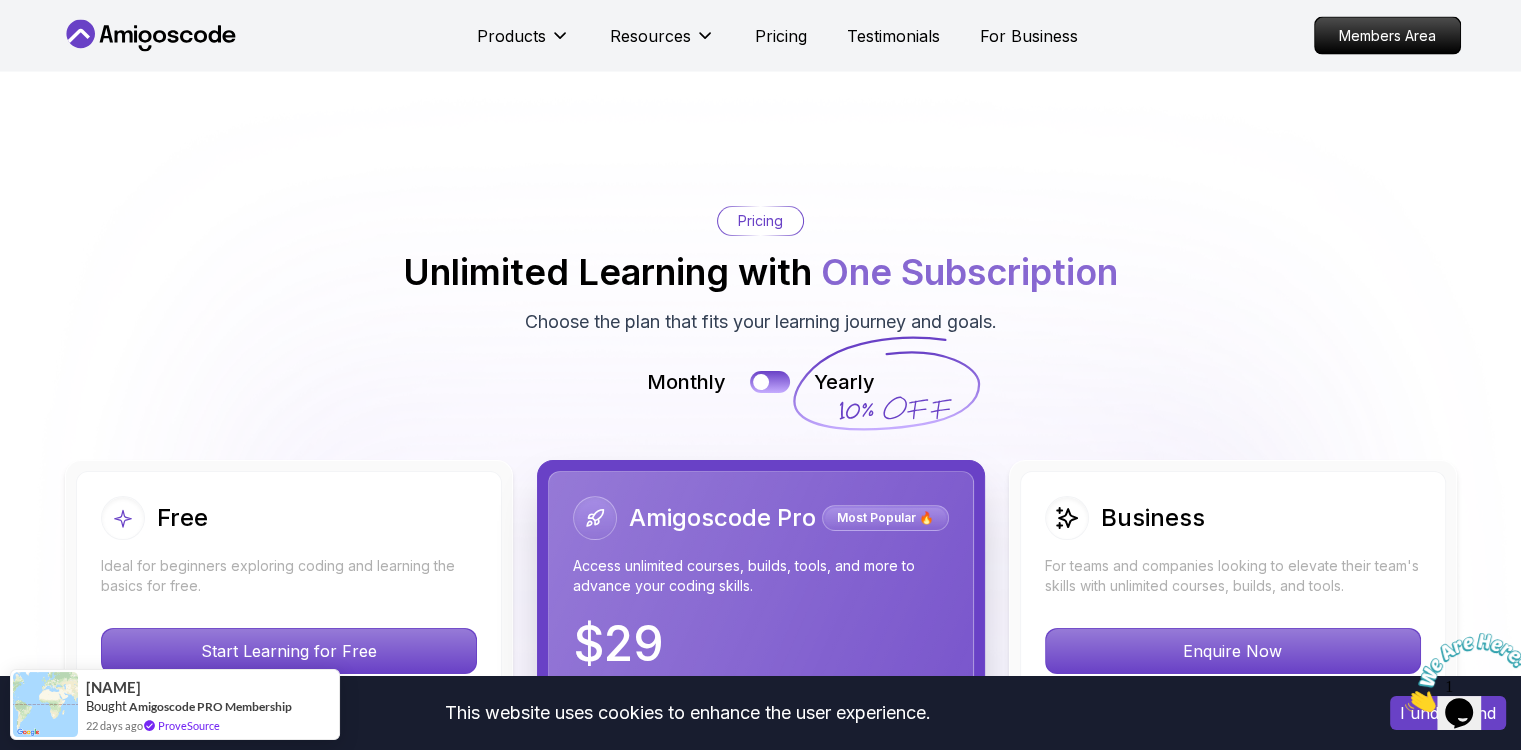 scroll, scrollTop: 0, scrollLeft: 0, axis: both 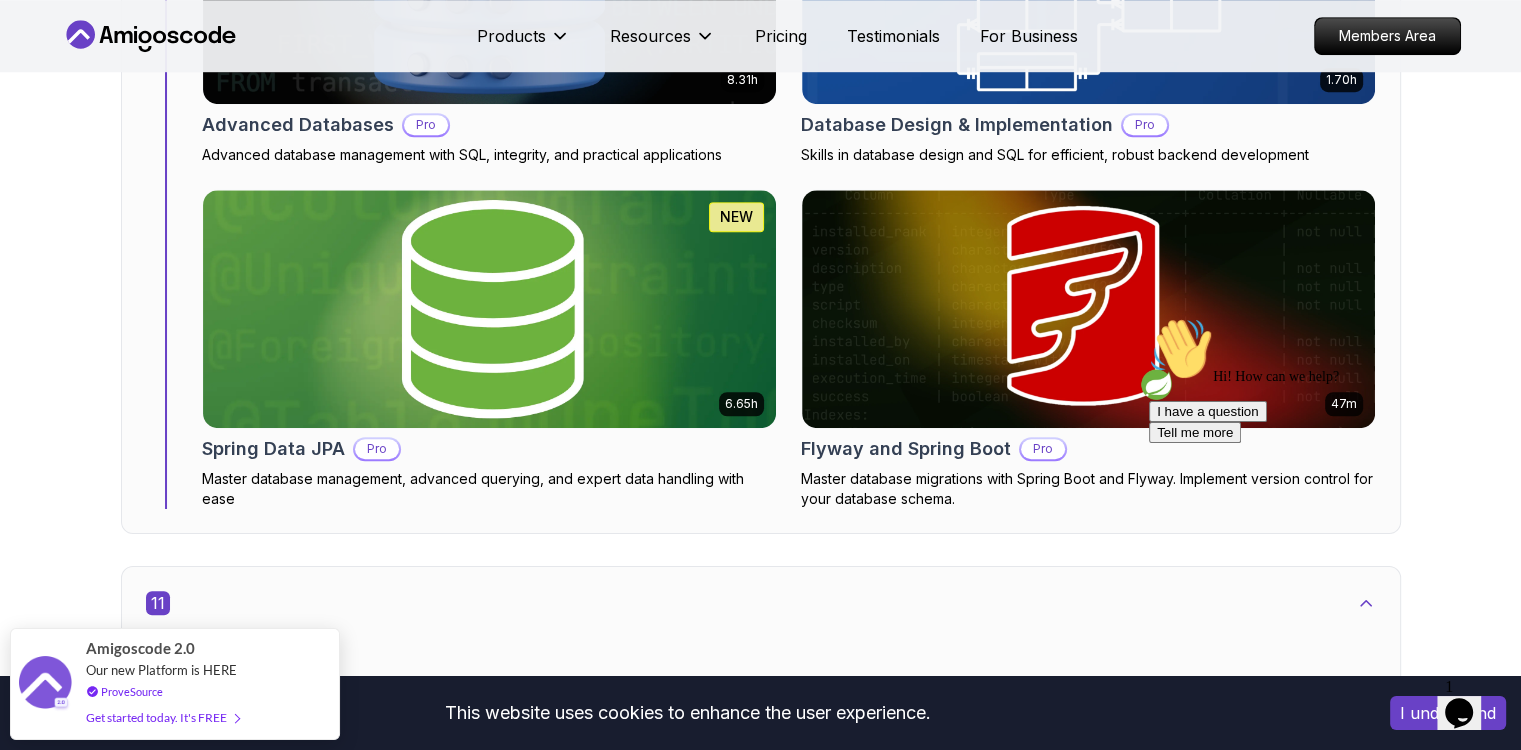 click at bounding box center (1238, 5563) 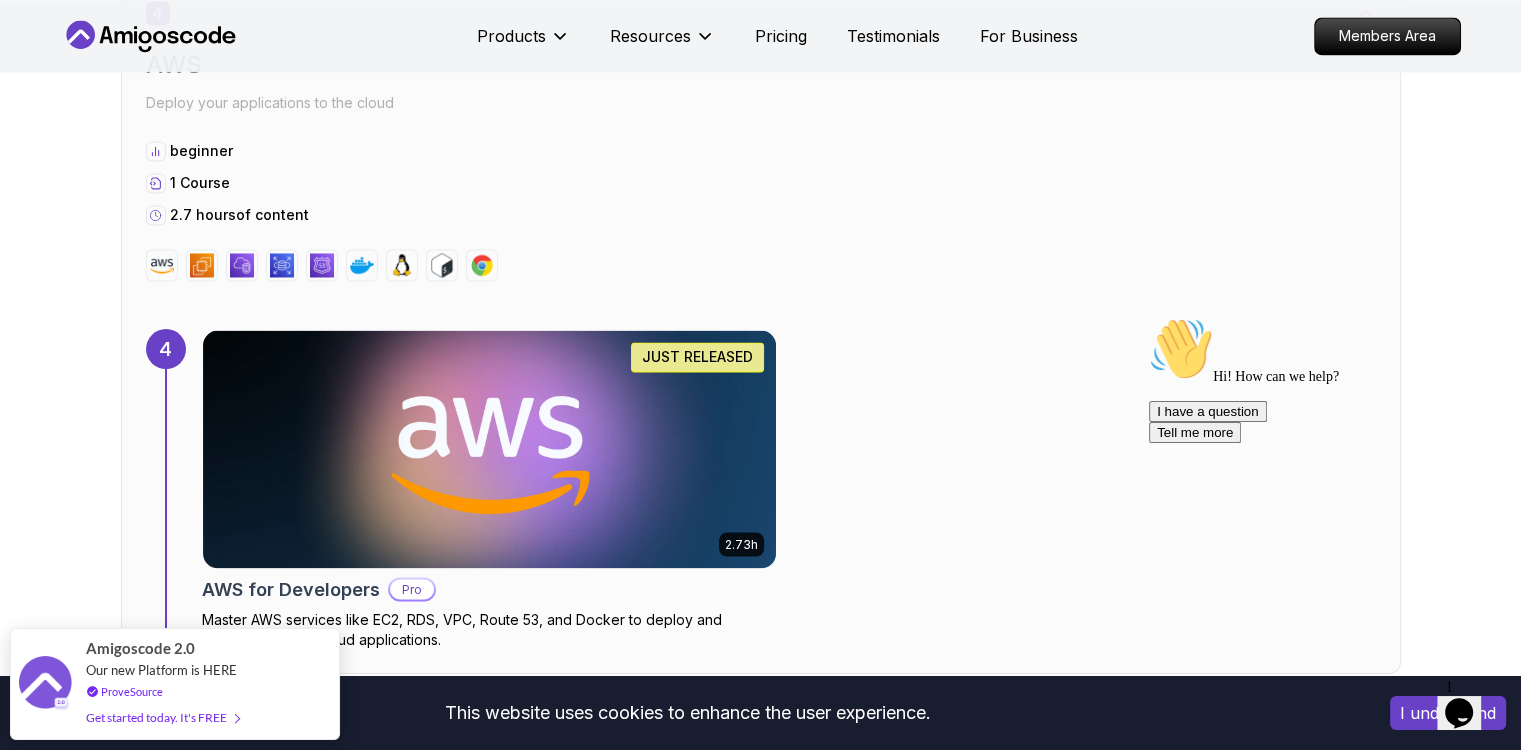 scroll, scrollTop: 3328, scrollLeft: 0, axis: vertical 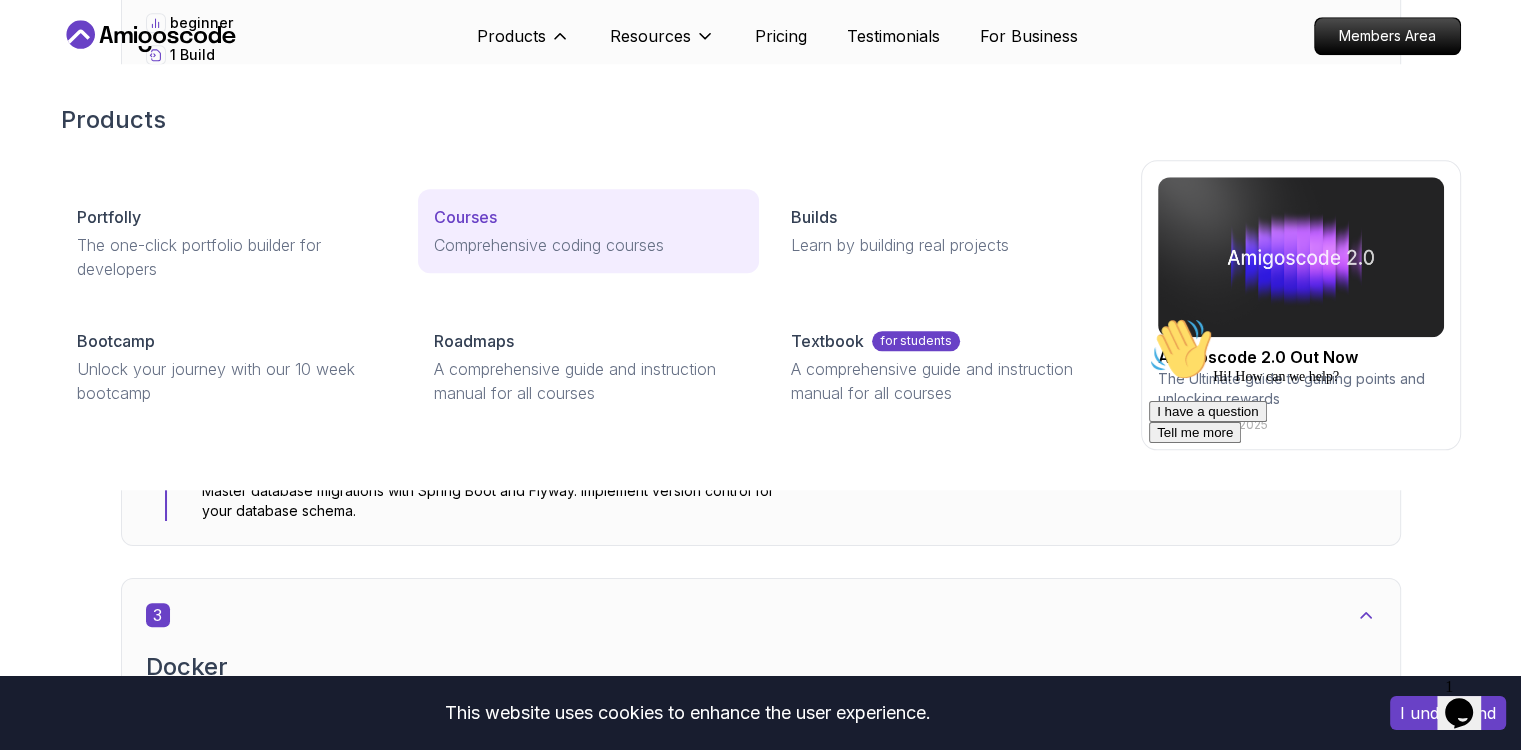 click on "Comprehensive coding courses" at bounding box center (588, 245) 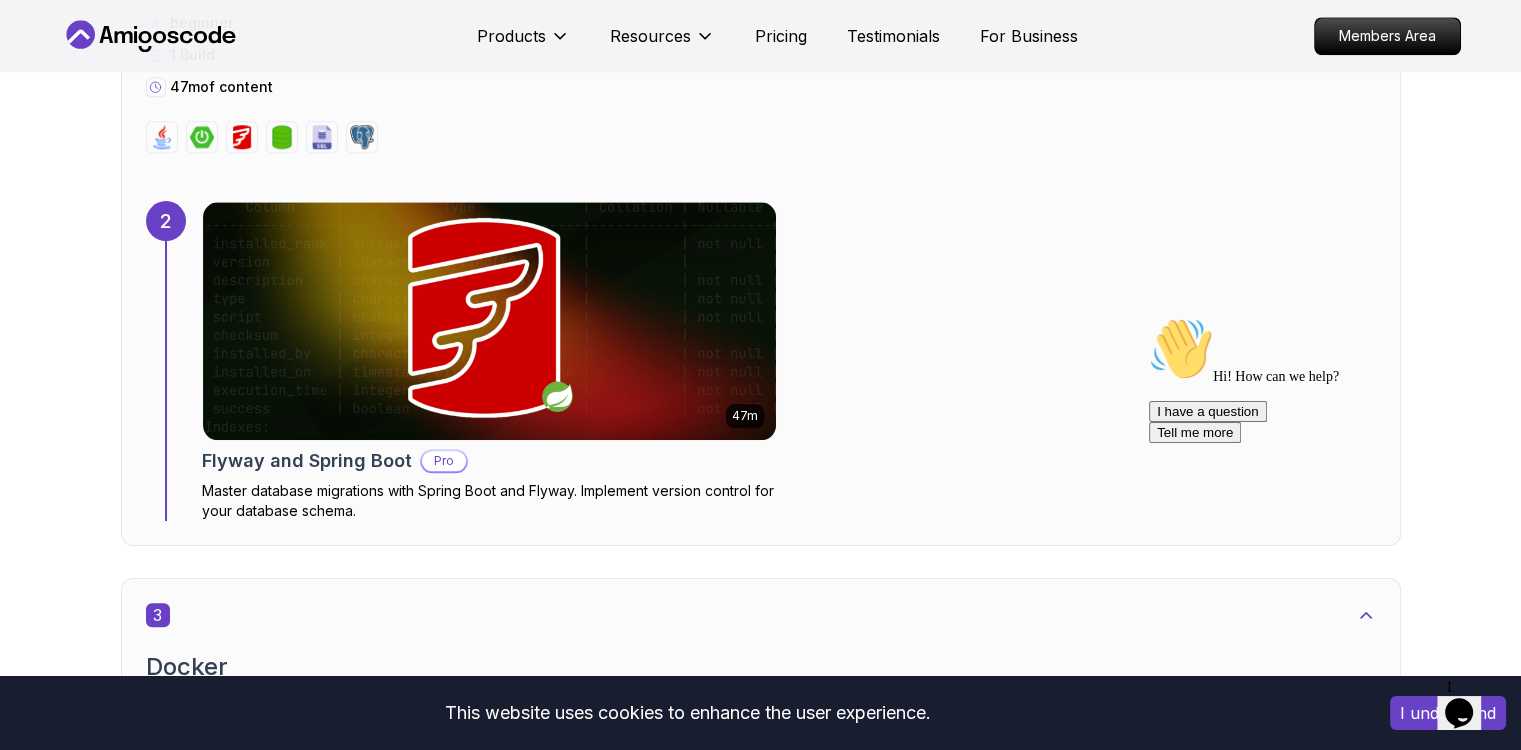 scroll, scrollTop: 0, scrollLeft: 0, axis: both 